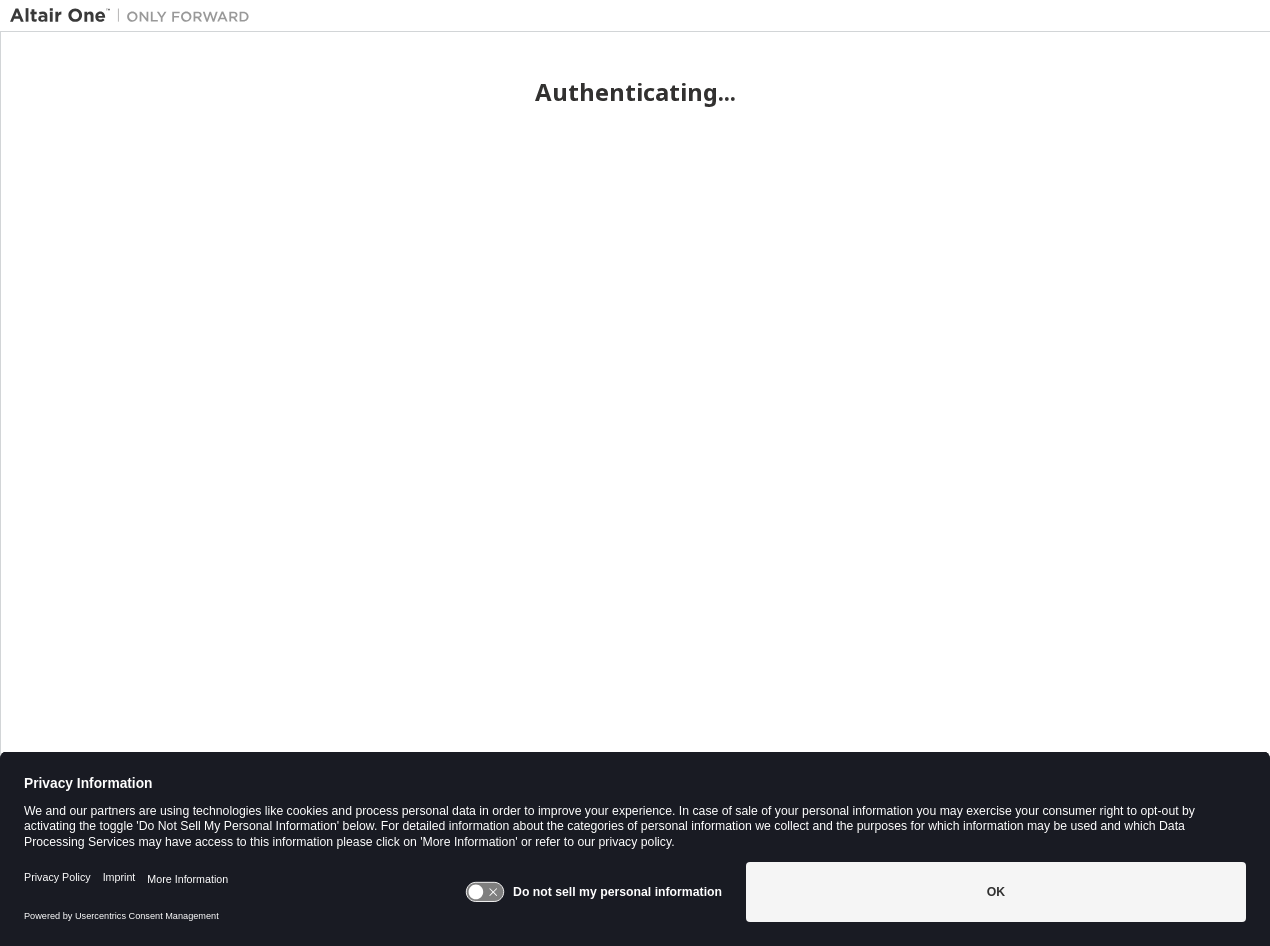 scroll, scrollTop: 0, scrollLeft: 0, axis: both 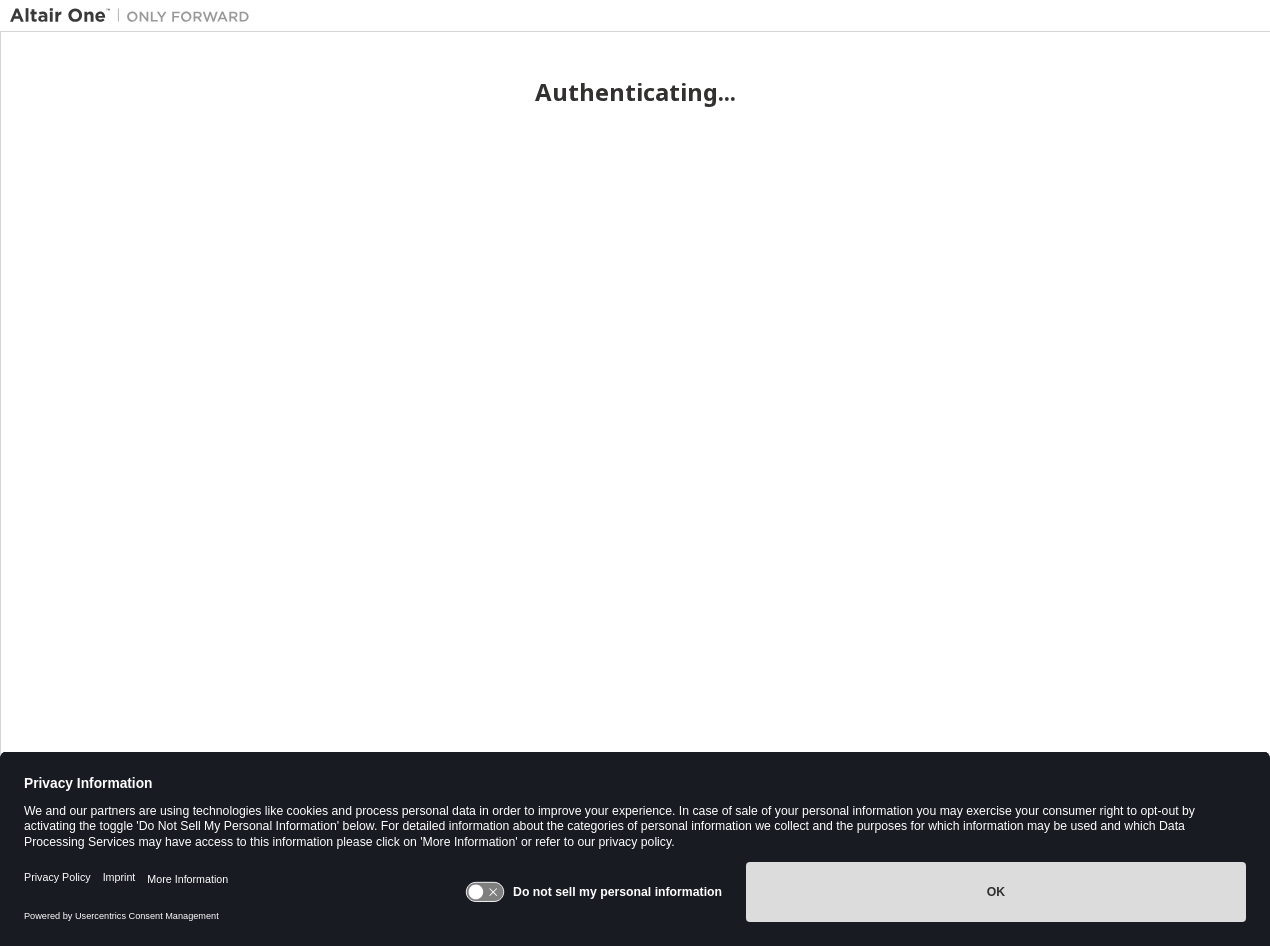 click on "OK" at bounding box center [996, 892] 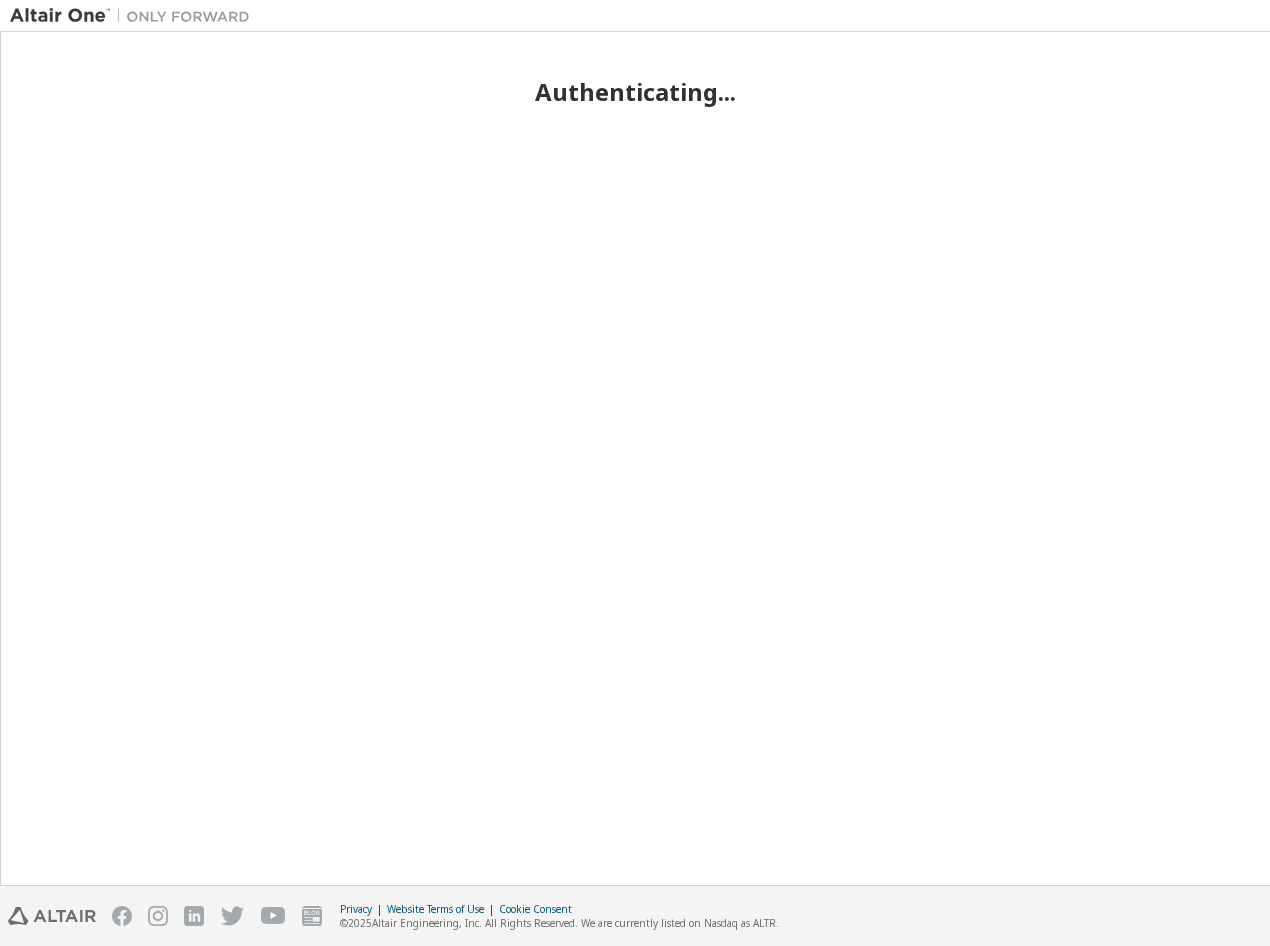 scroll, scrollTop: 0, scrollLeft: 0, axis: both 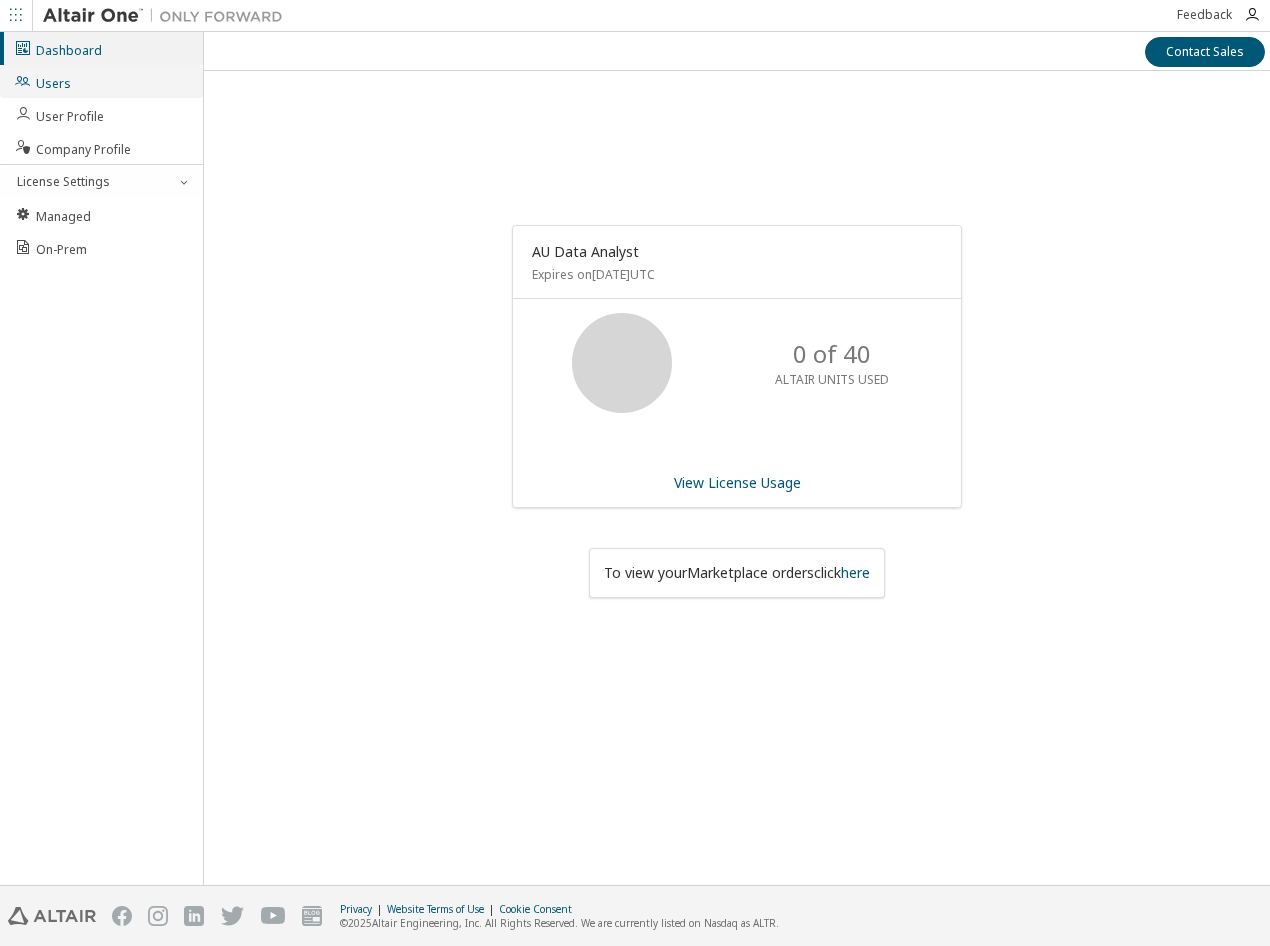 click on "Users" at bounding box center [42, 81] 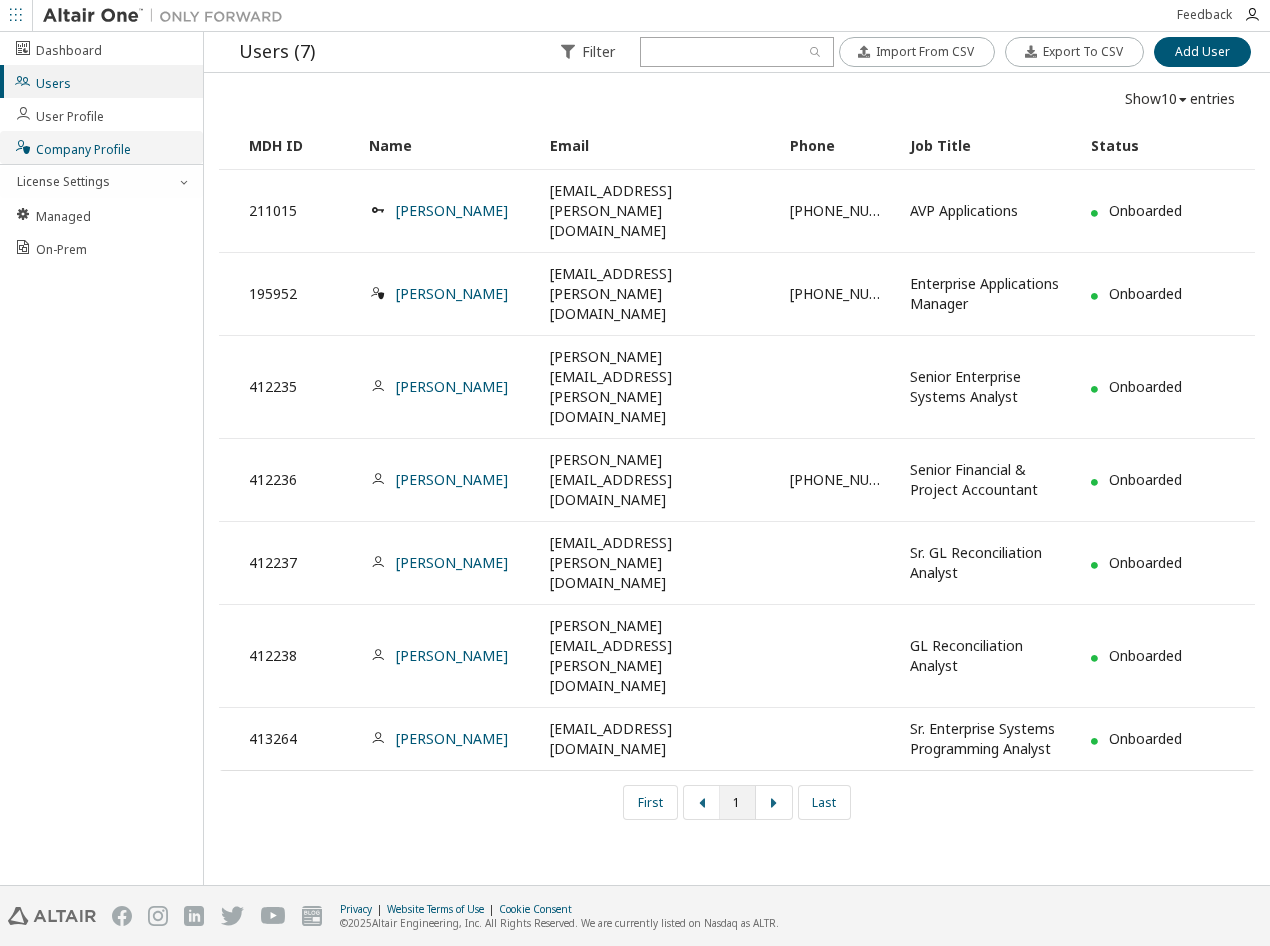 click on "Company Profile" at bounding box center [72, 147] 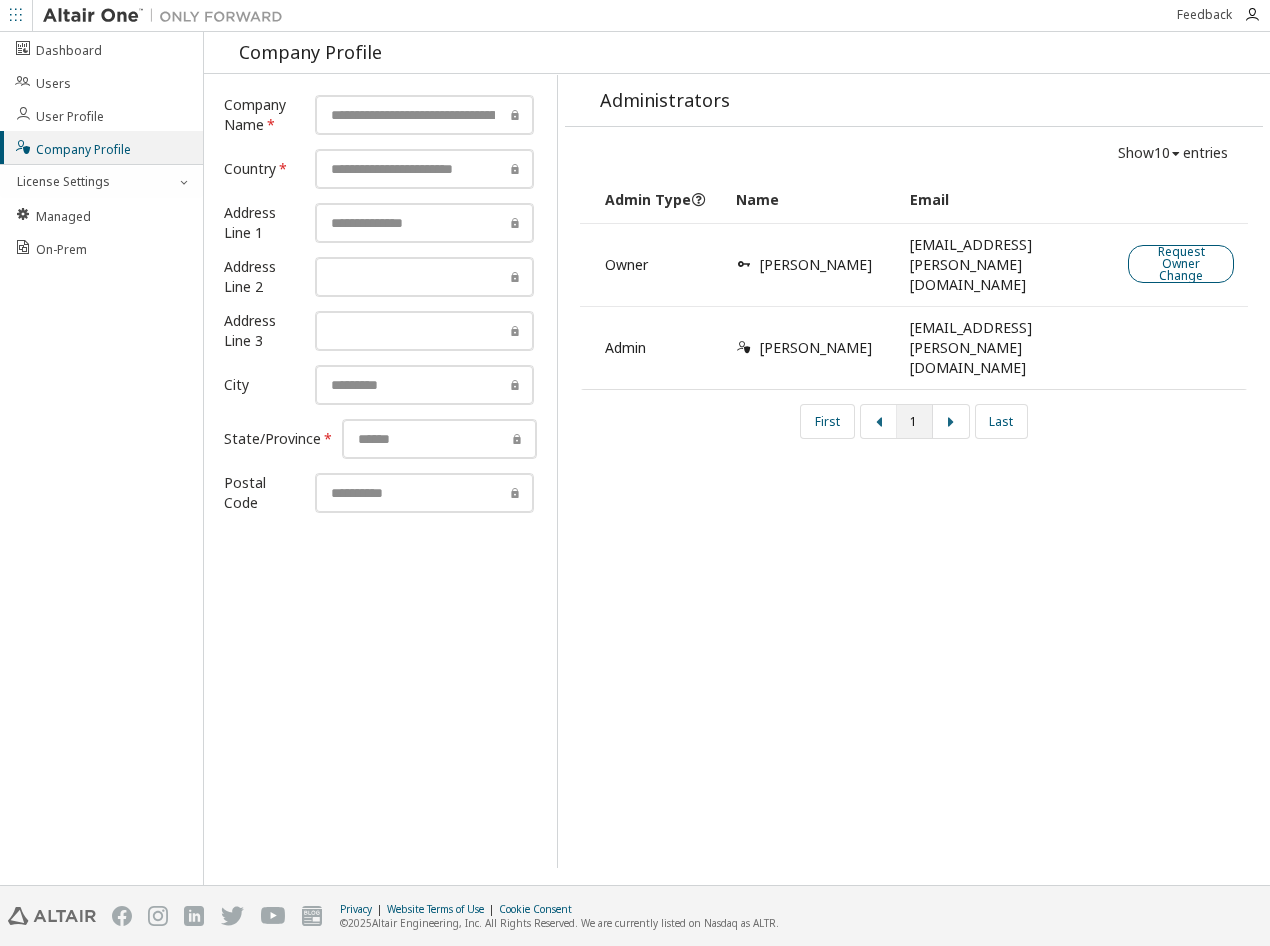 click on "Request Owner Change" at bounding box center (1181, 264) 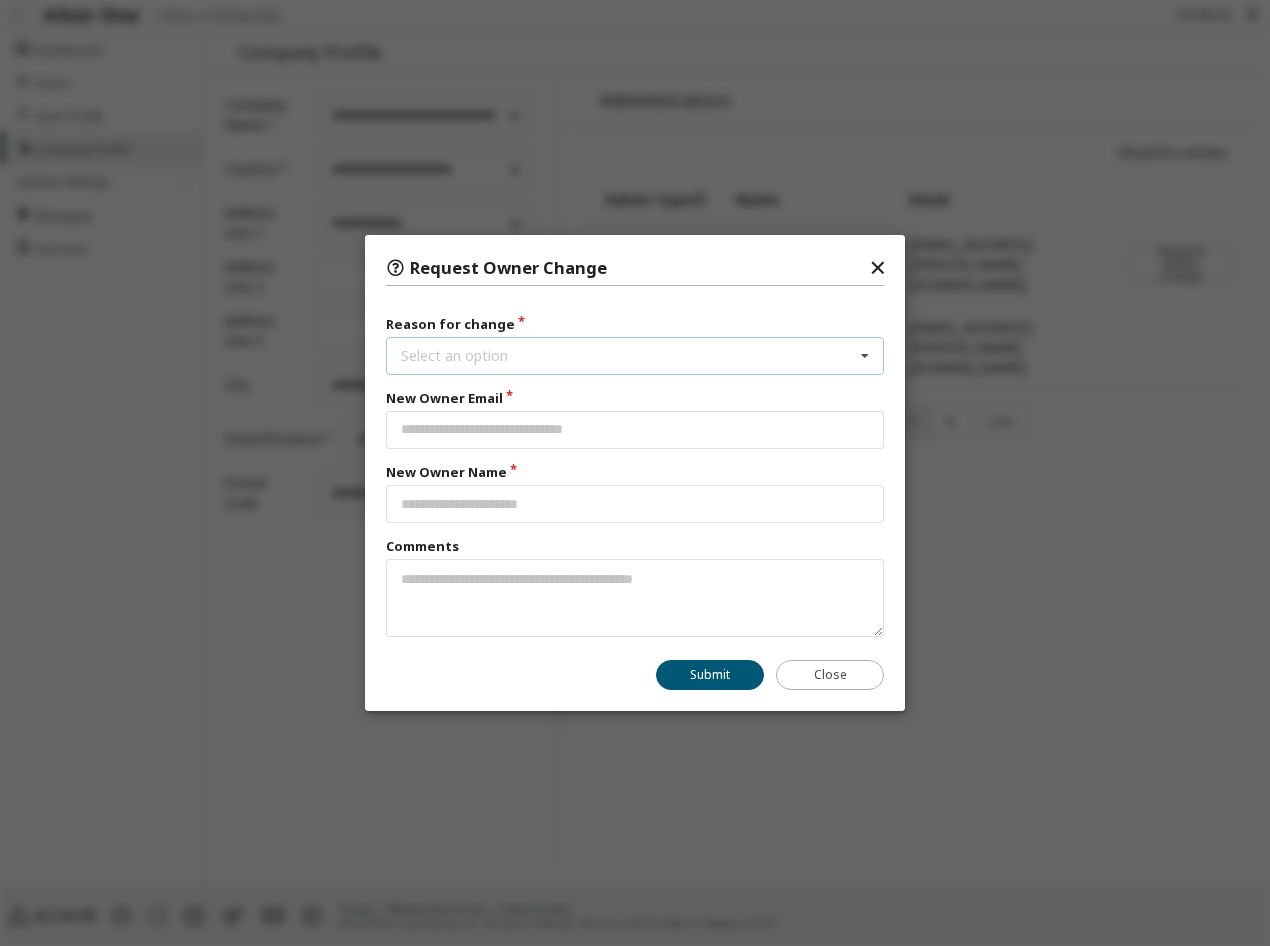 click on "Select an option User has left organisation User no longer manages this responsibility Other" at bounding box center (635, 356) 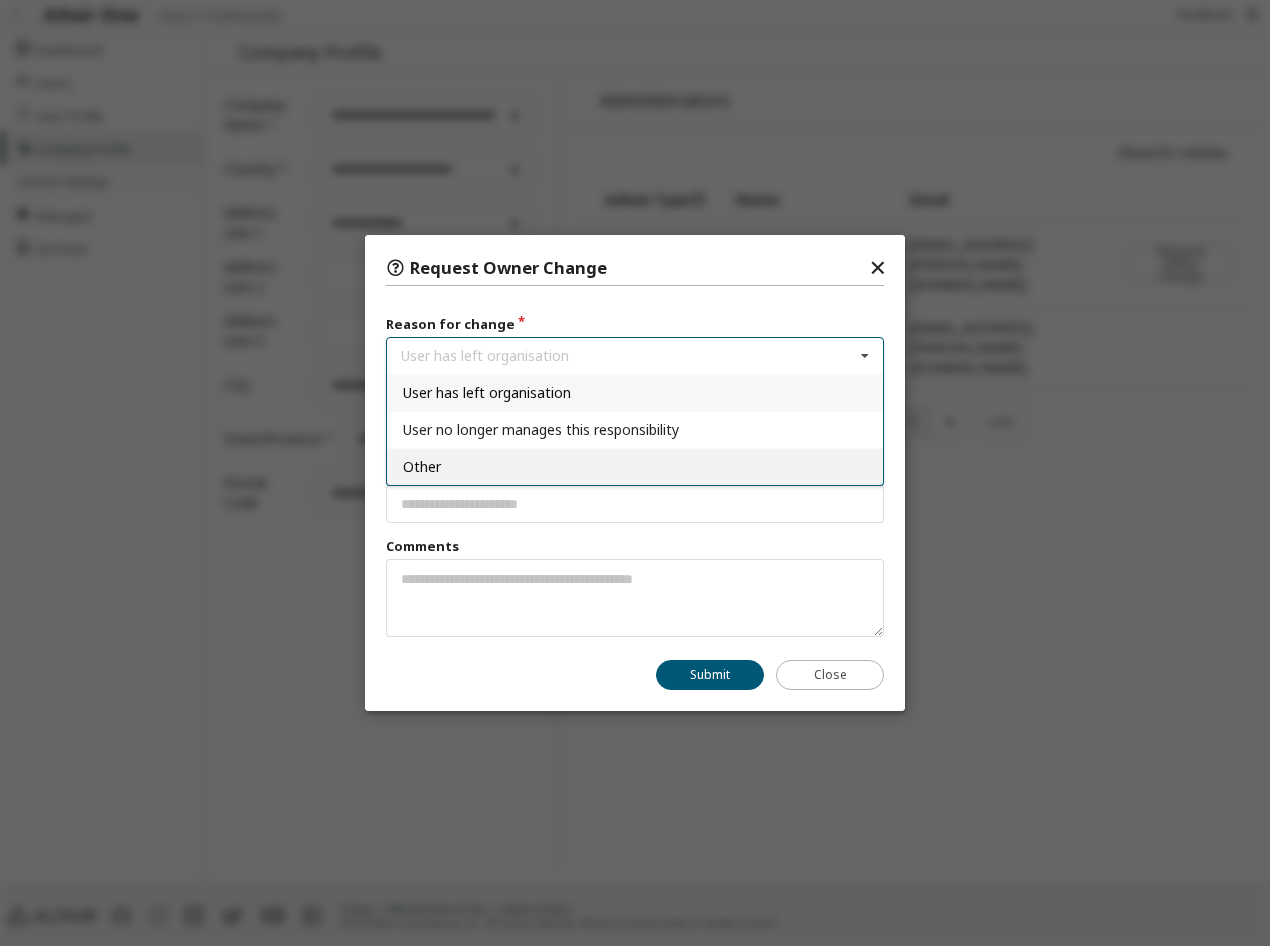click on "Other" at bounding box center (635, 466) 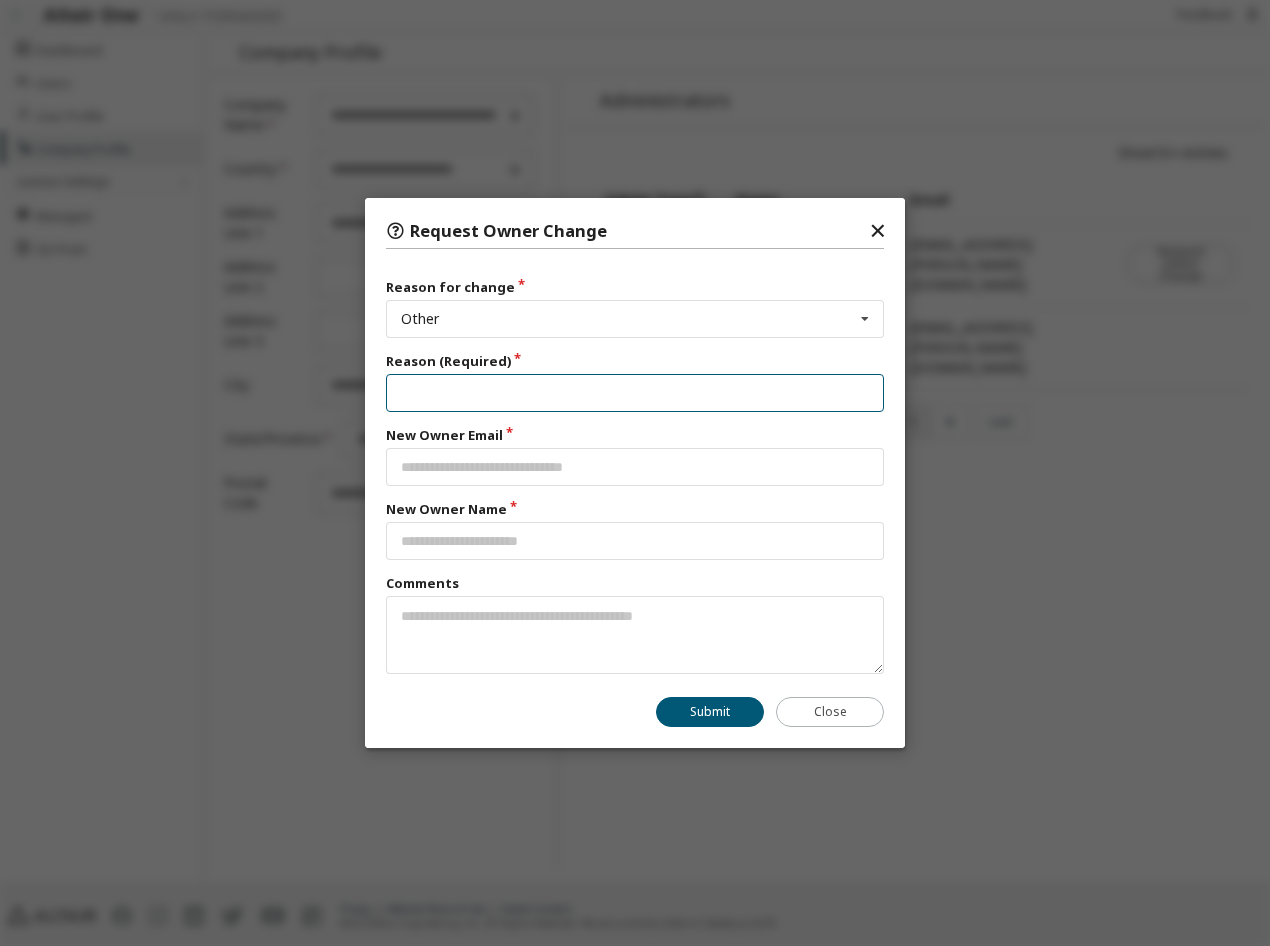click at bounding box center (635, 393) 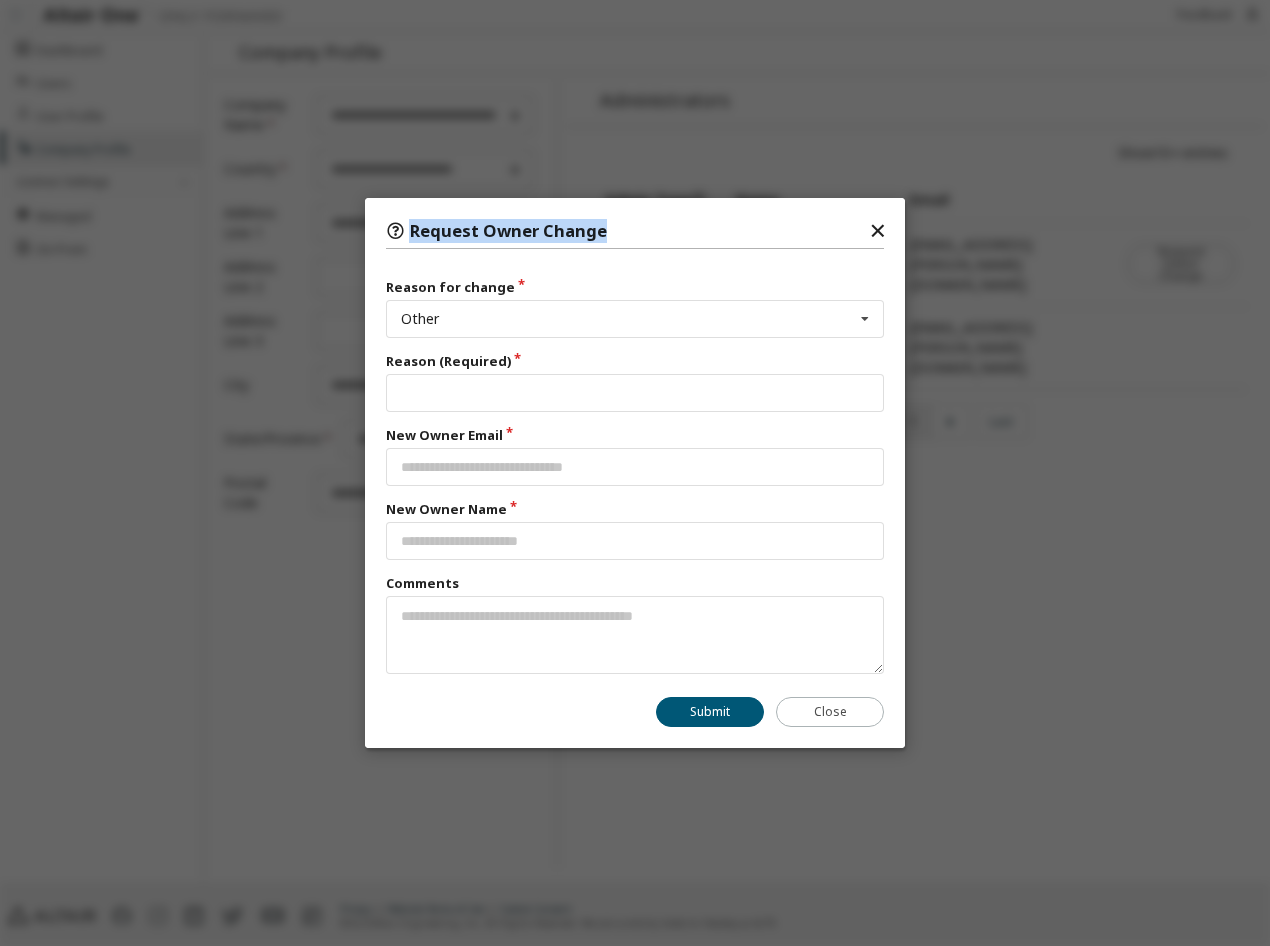 drag, startPoint x: 634, startPoint y: 229, endPoint x: 226, endPoint y: 158, distance: 414.13162 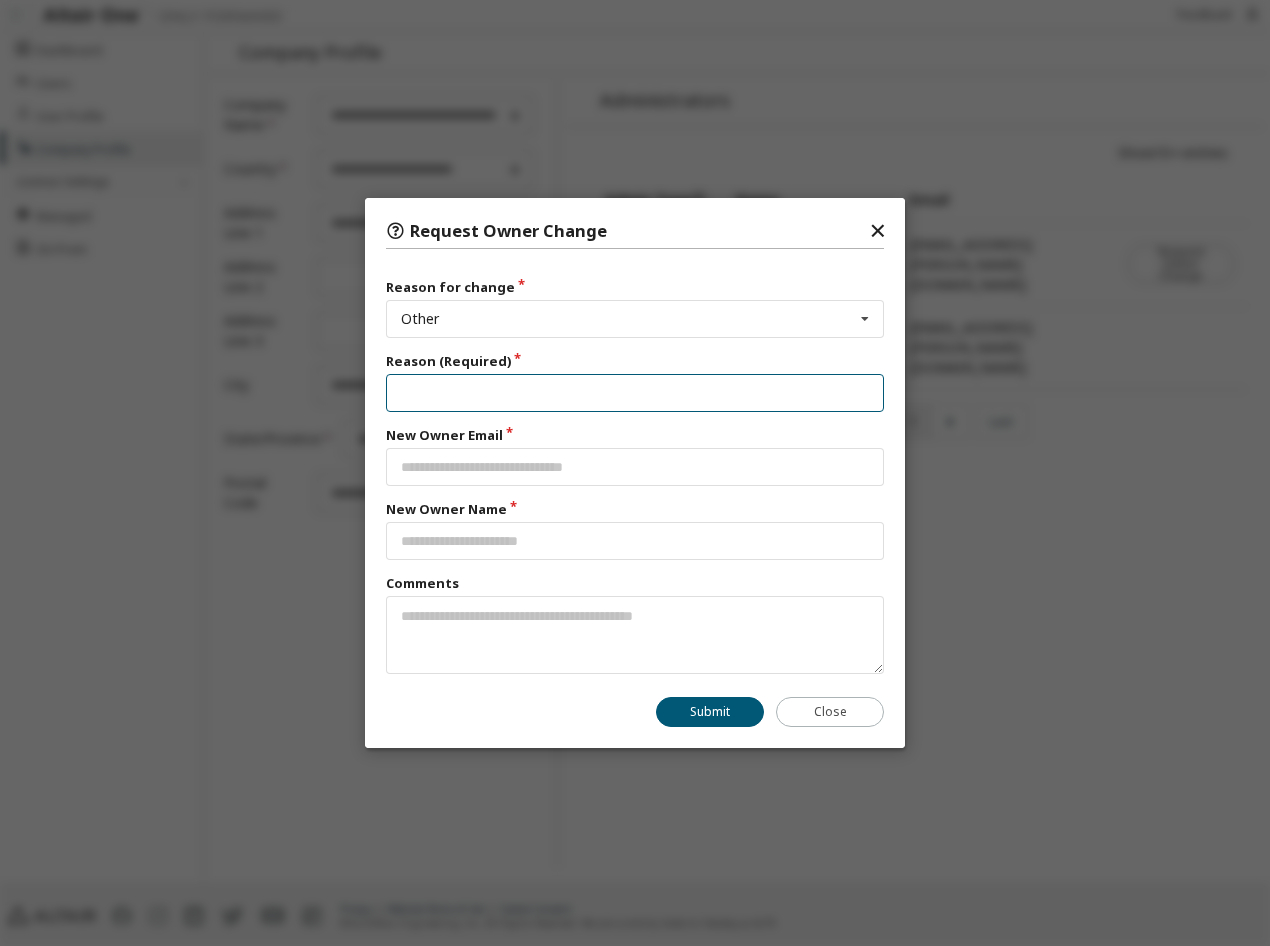 click at bounding box center [635, 393] 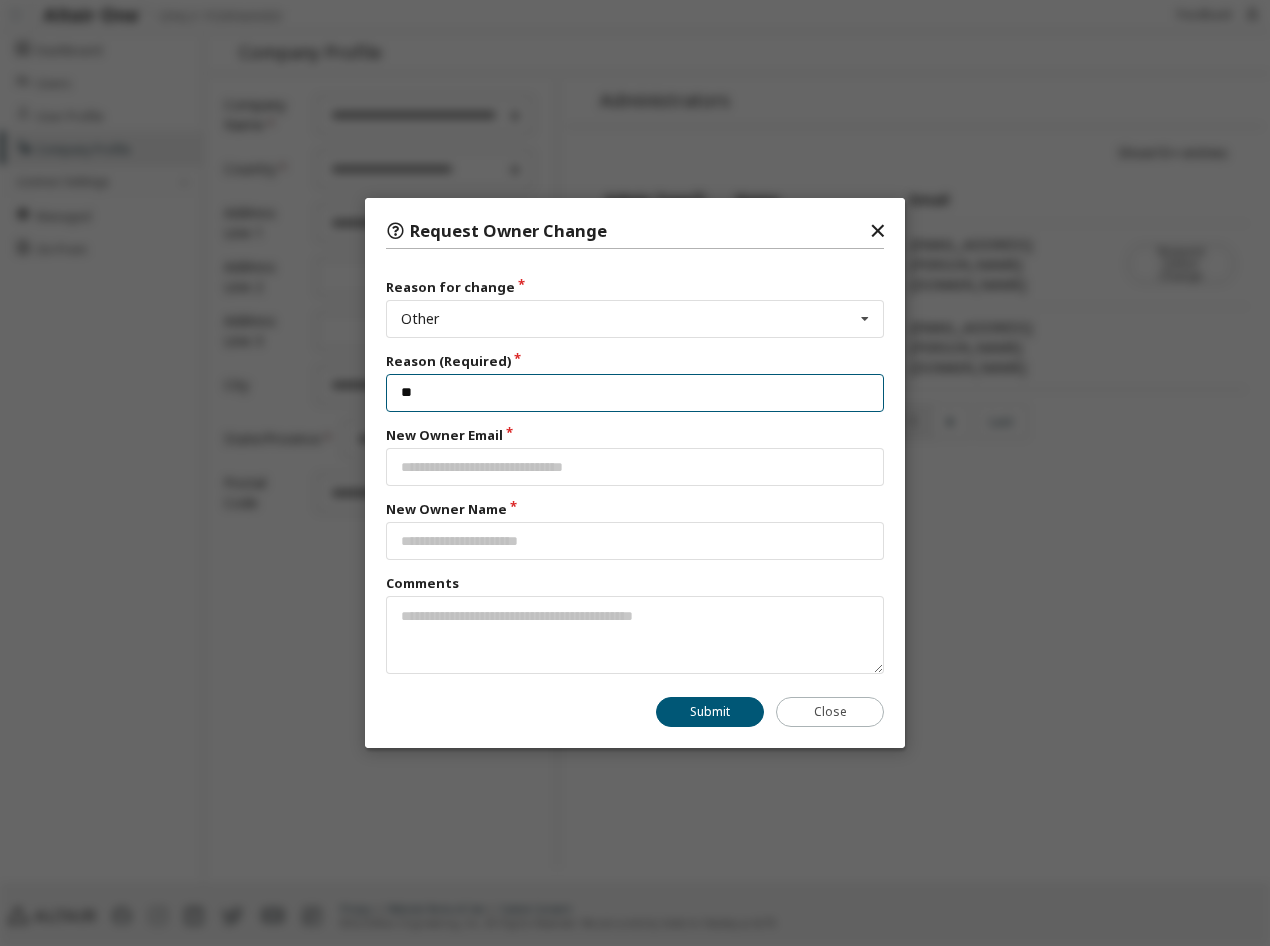 type on "*" 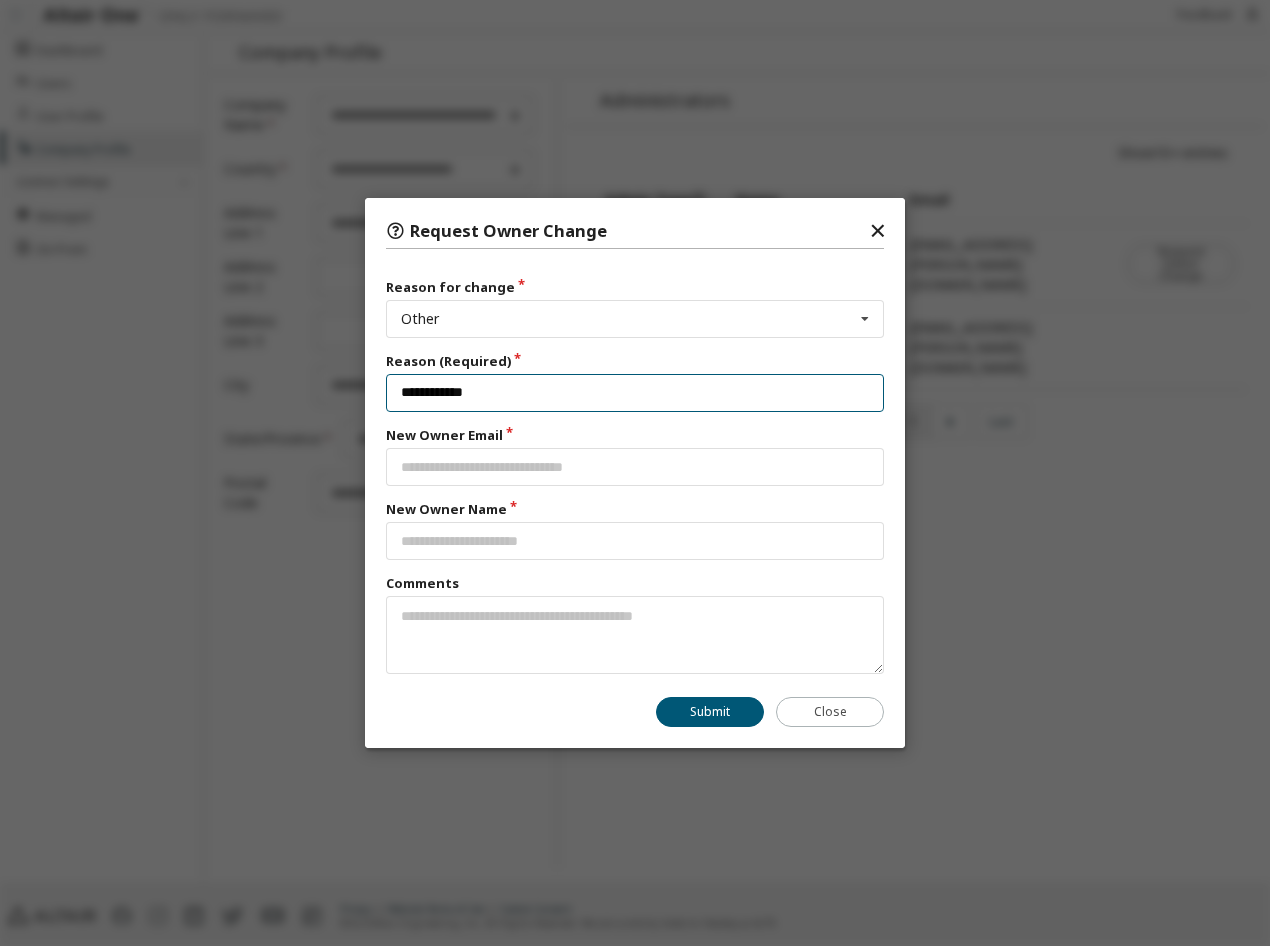 type on "**********" 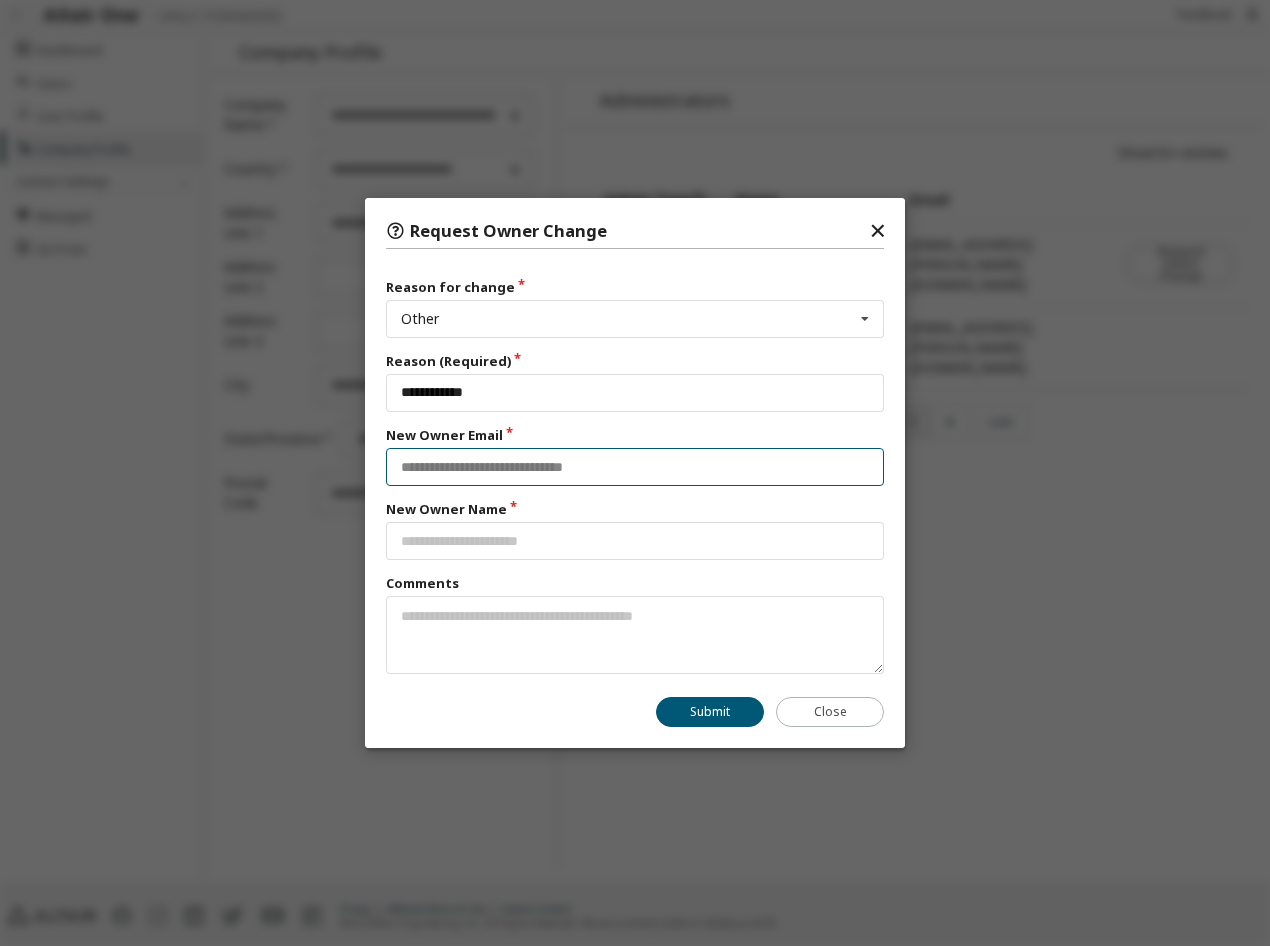 click at bounding box center (635, 467) 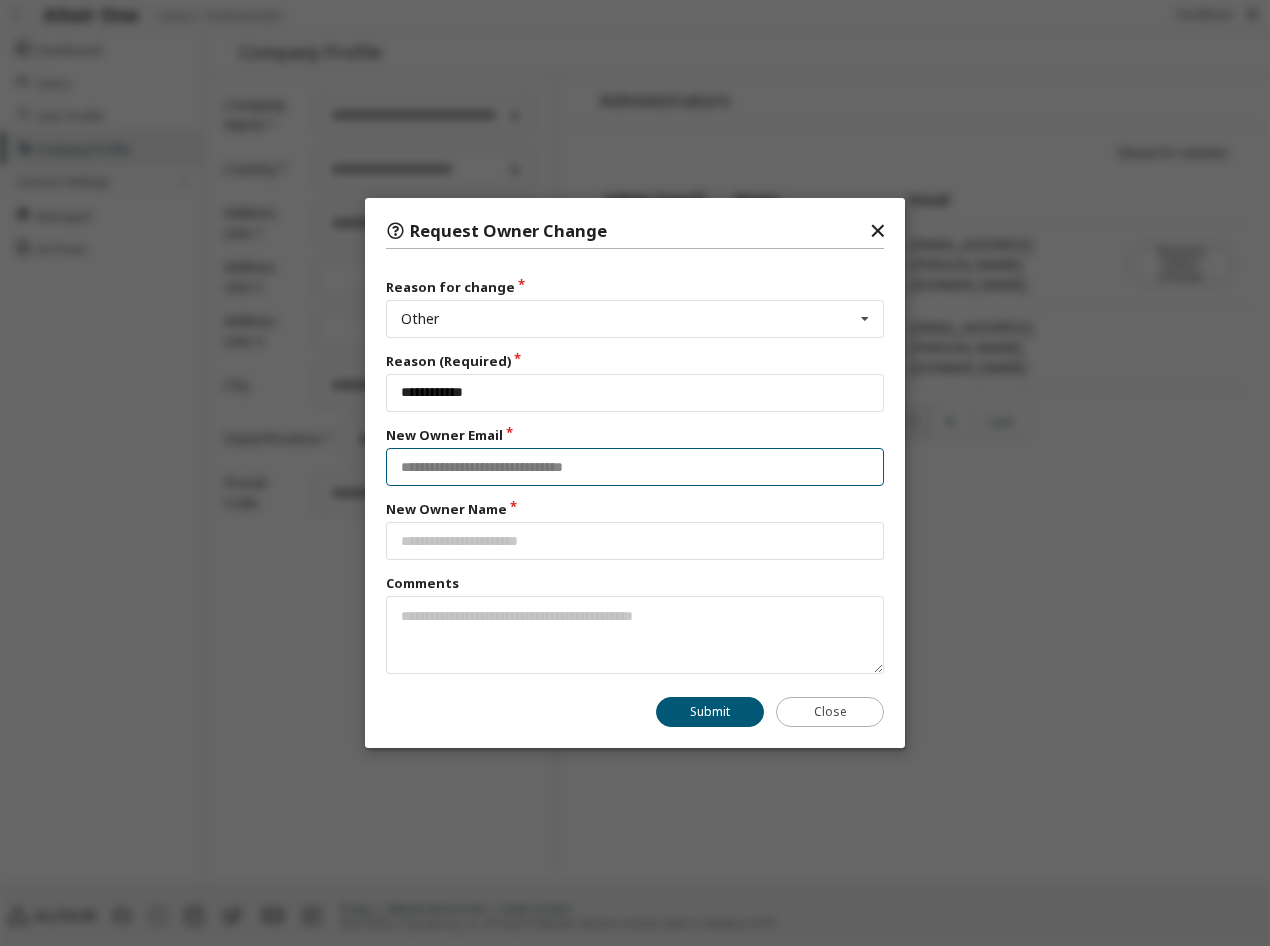 type on "**********" 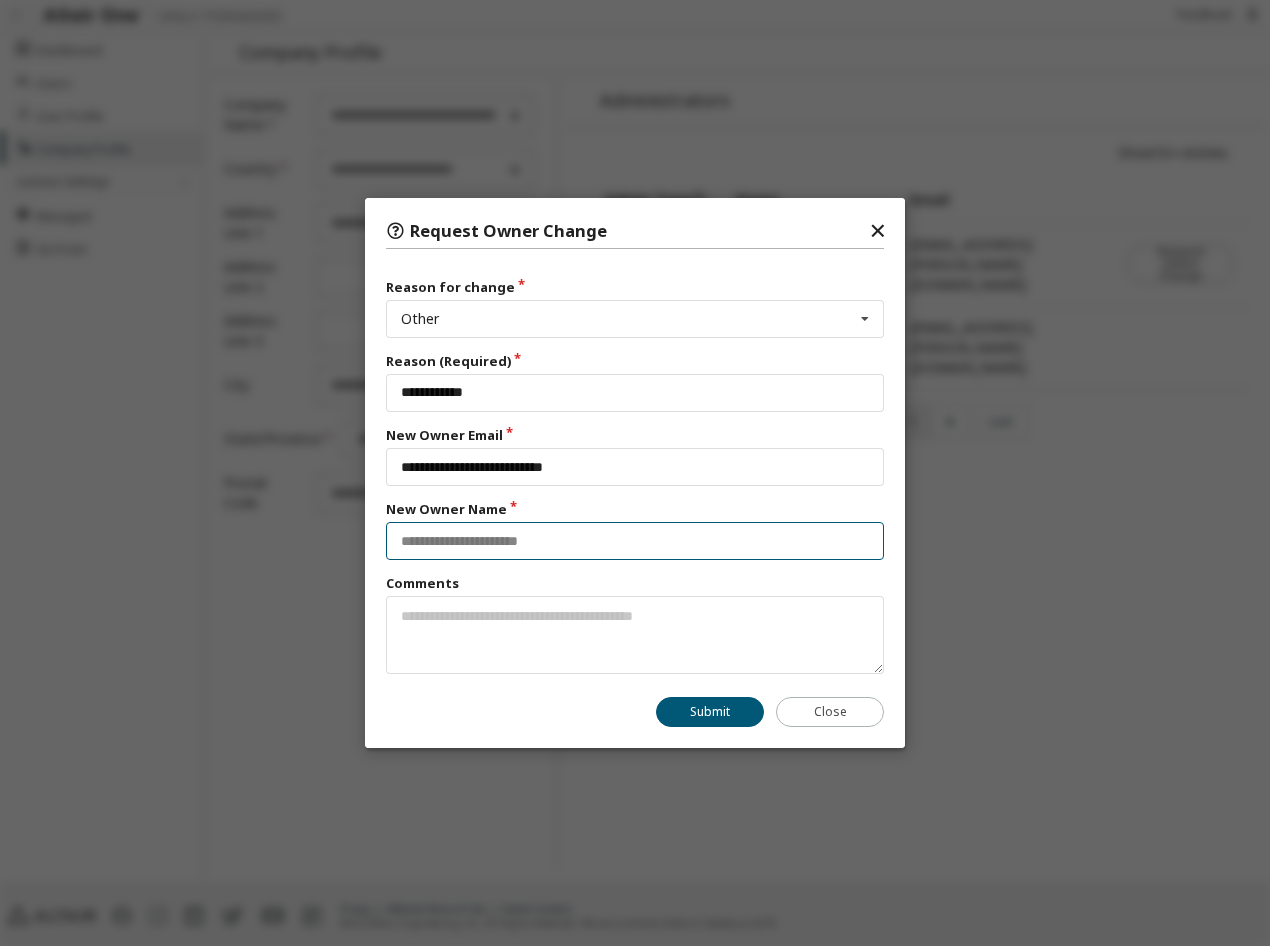 click at bounding box center (635, 541) 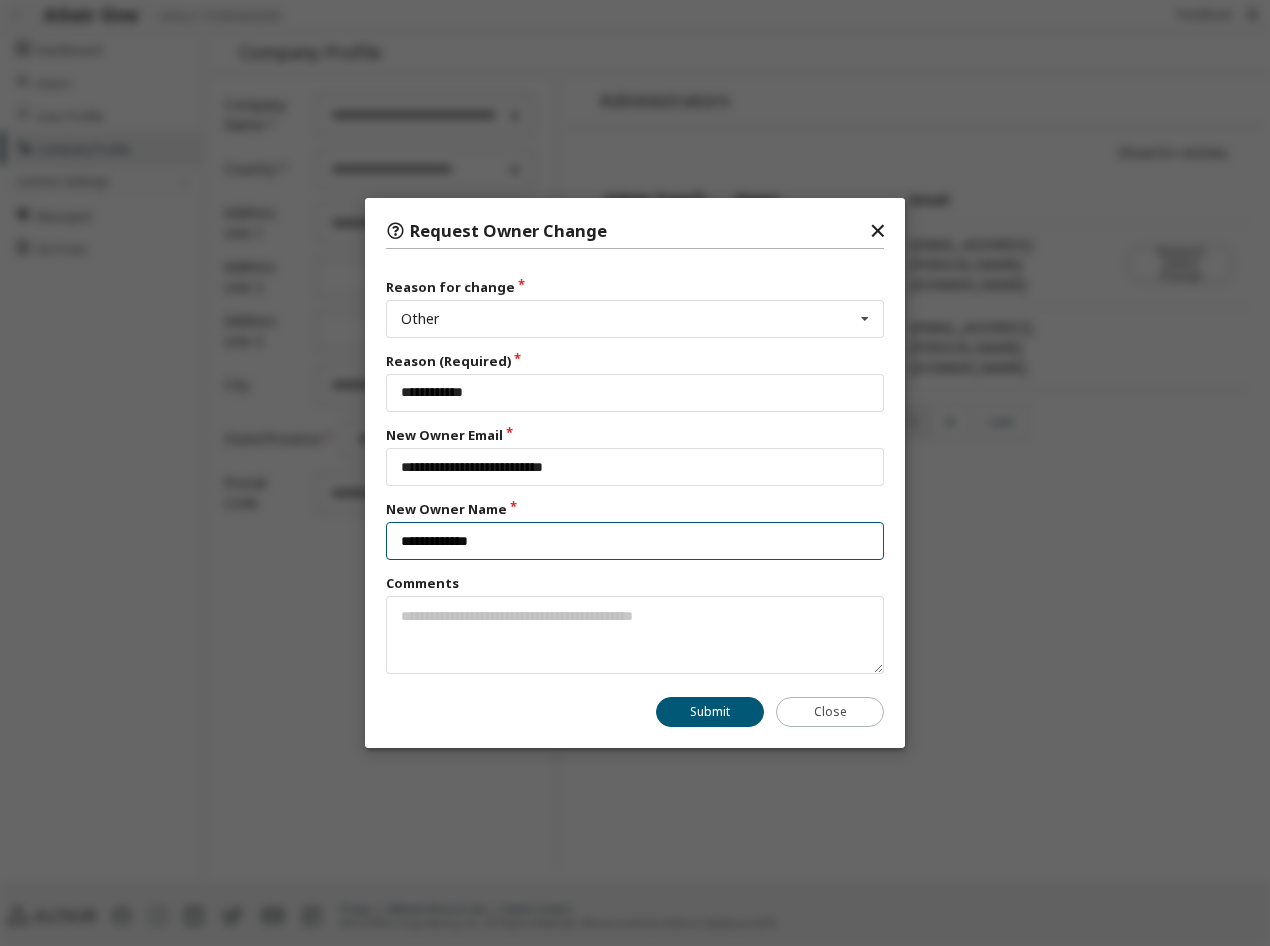type on "**********" 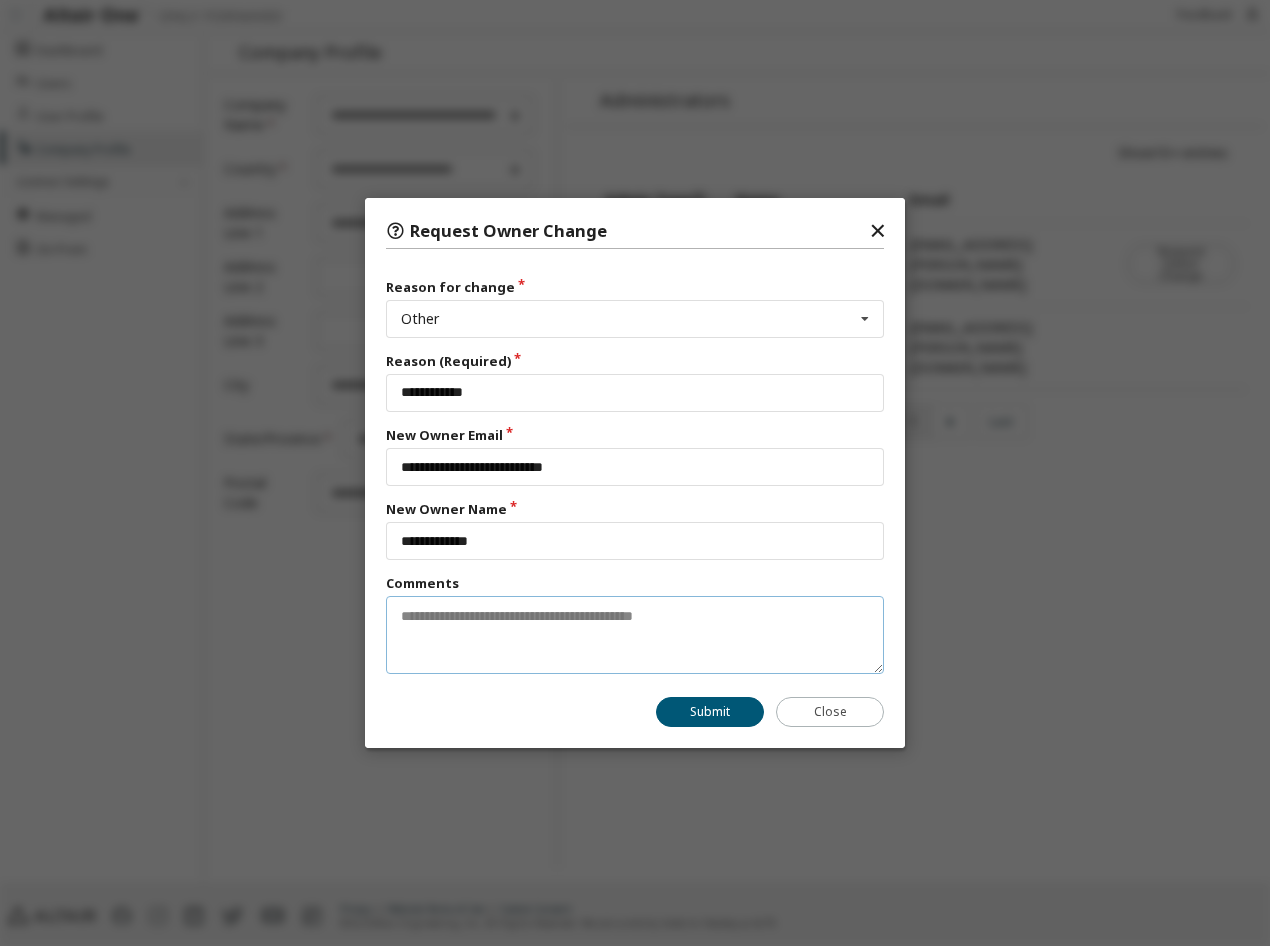 click at bounding box center (635, 635) 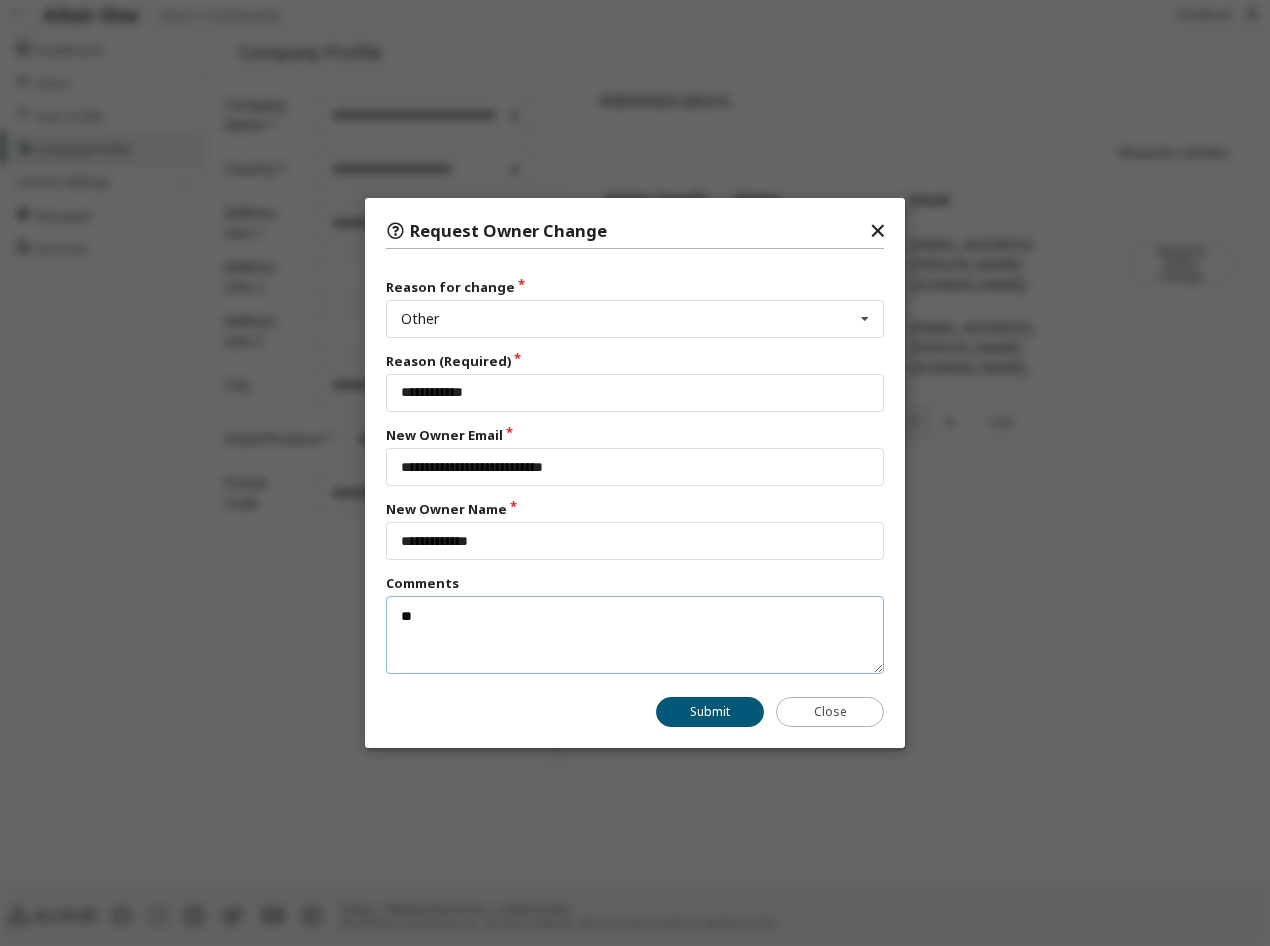type on "*" 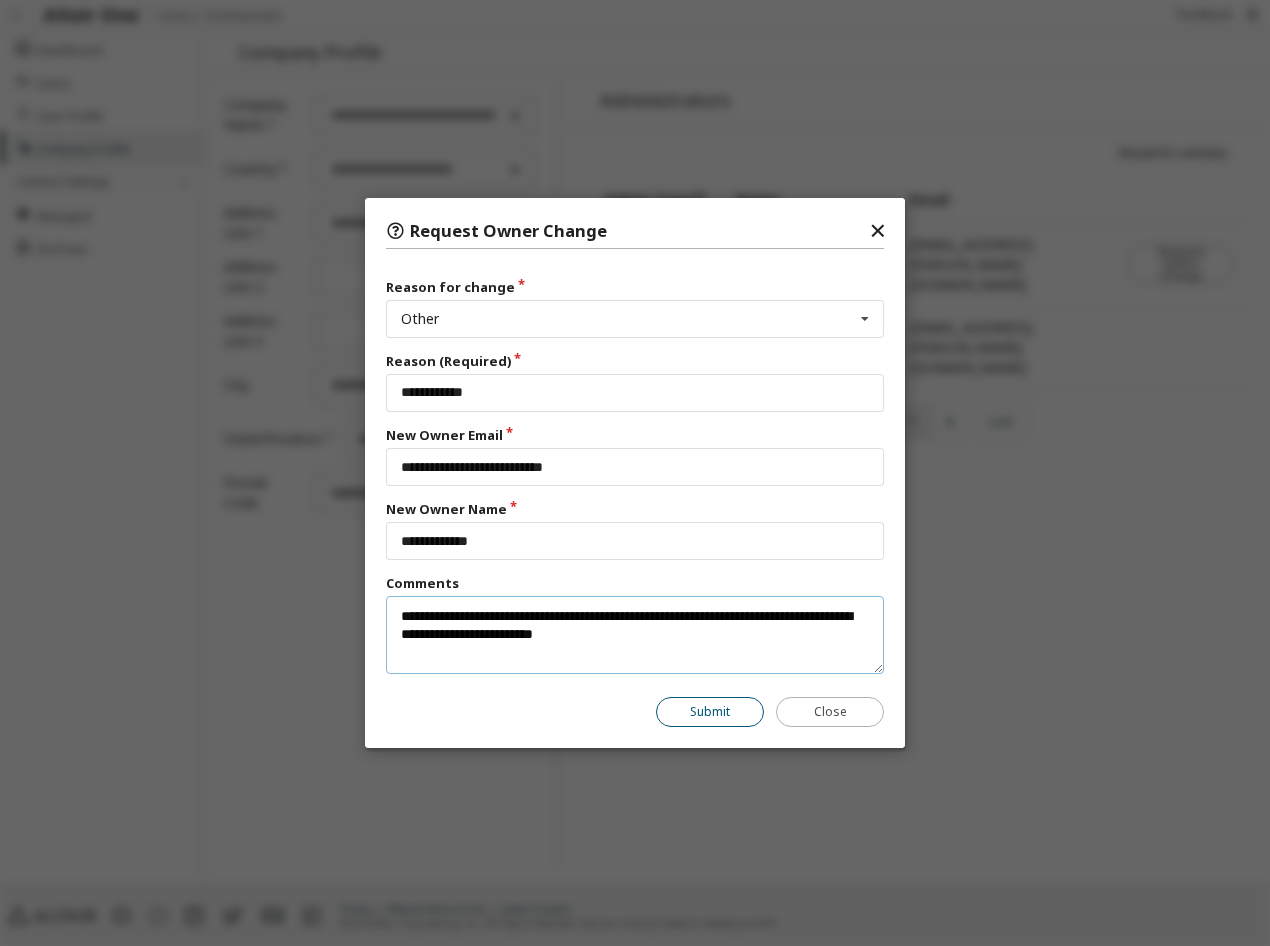 type on "**********" 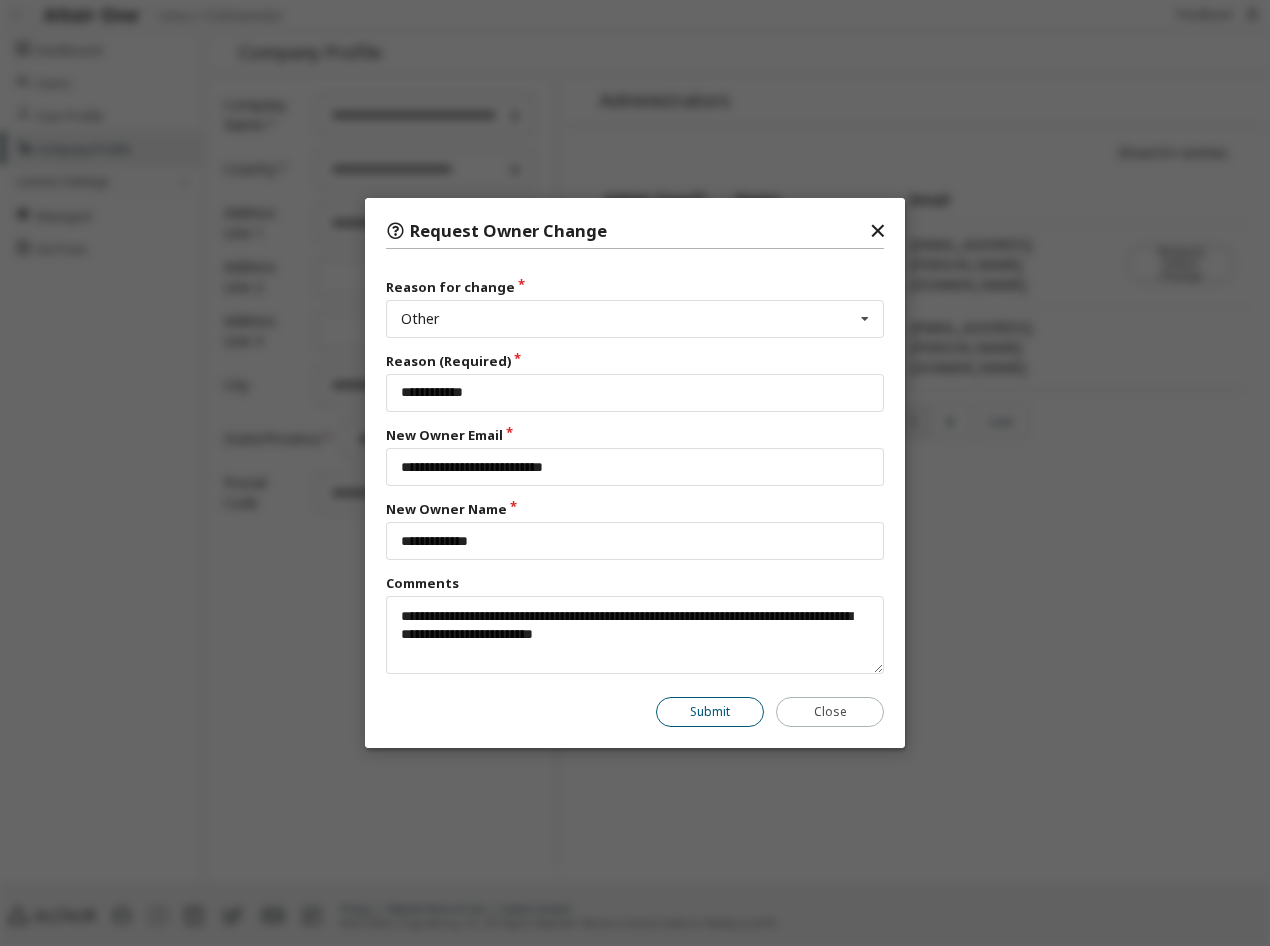click on "Submit" at bounding box center (710, 712) 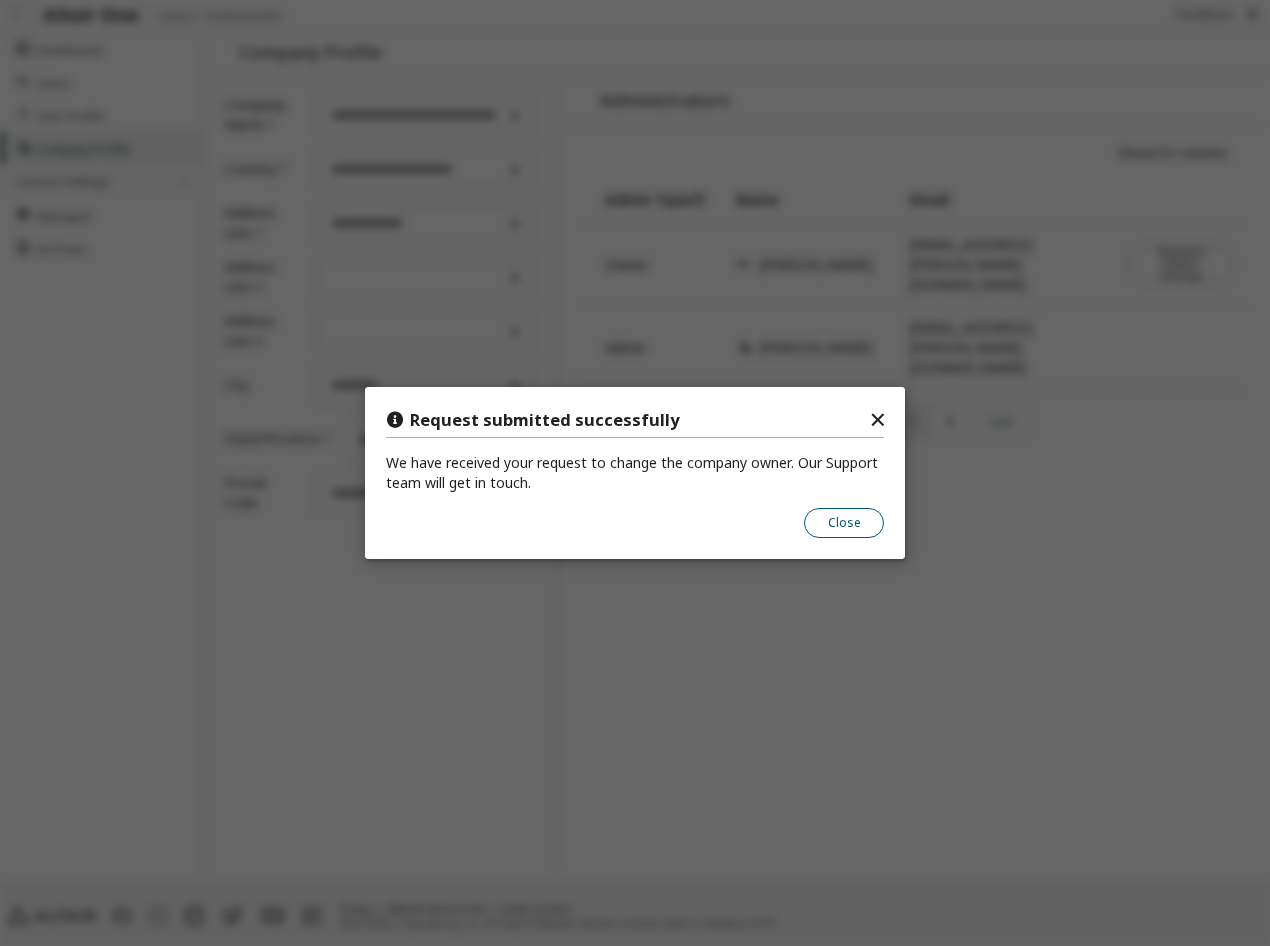 click on "Close" at bounding box center [844, 523] 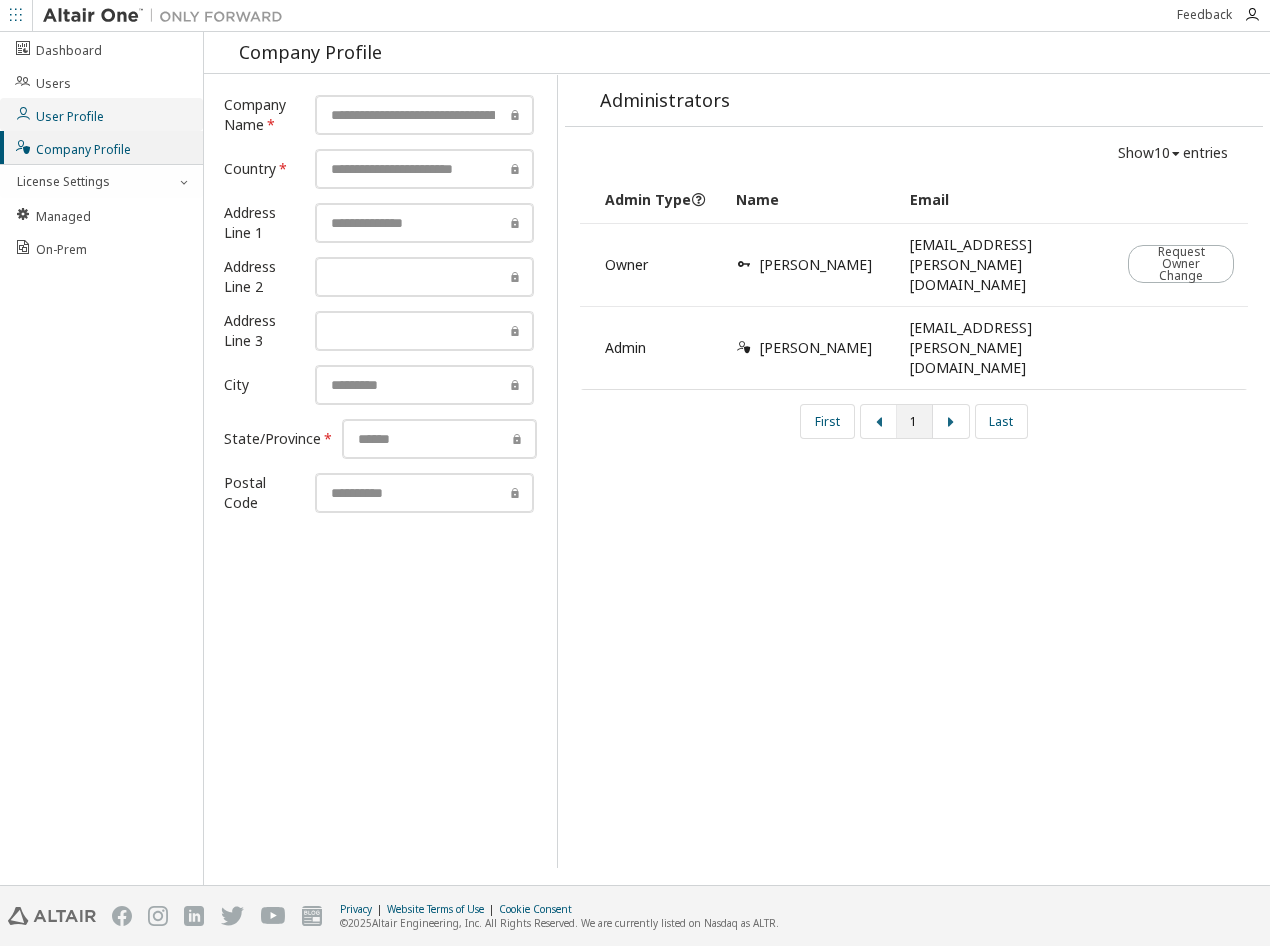 click on "User Profile" at bounding box center [59, 114] 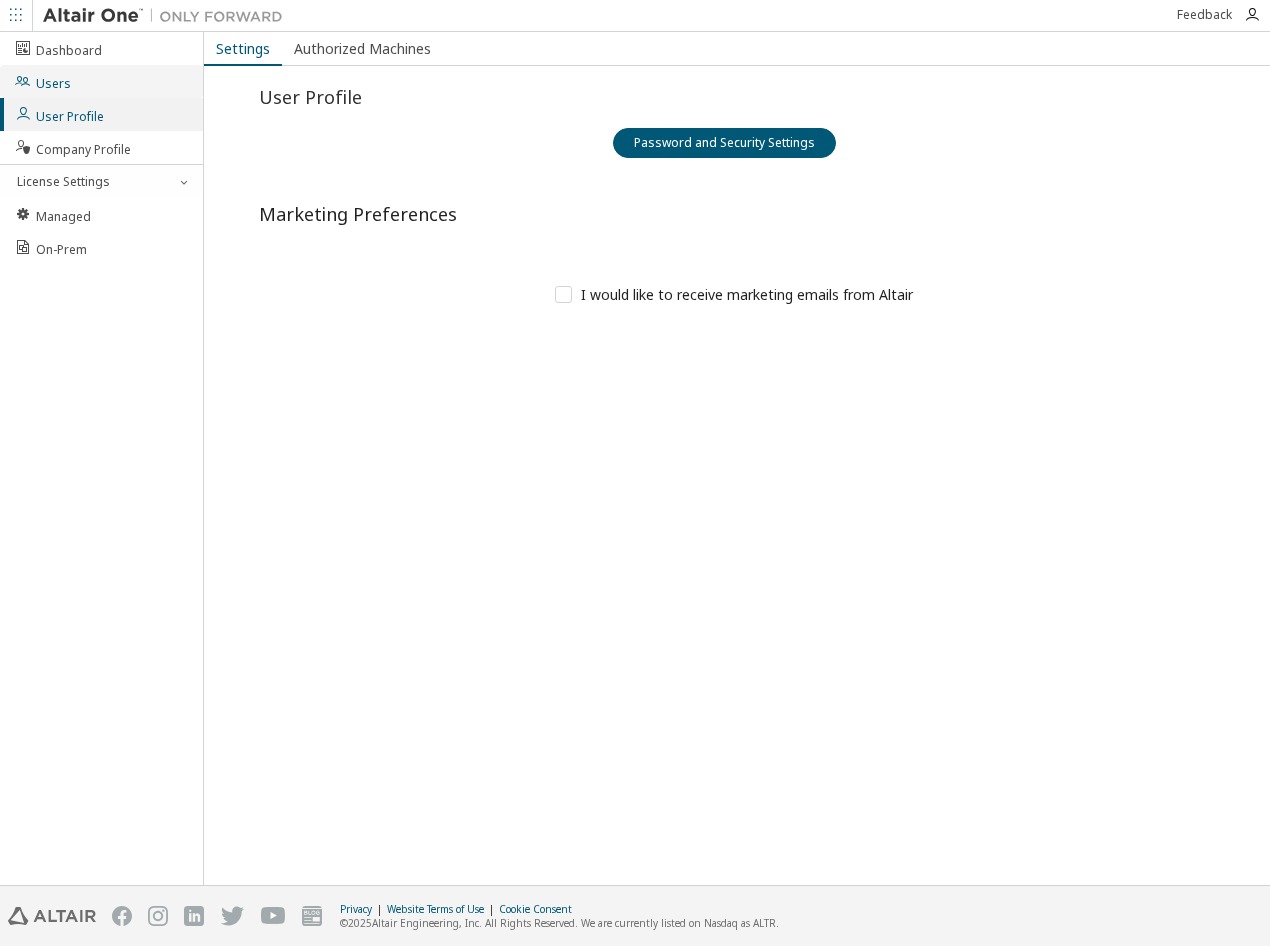 click on "Users" at bounding box center (101, 81) 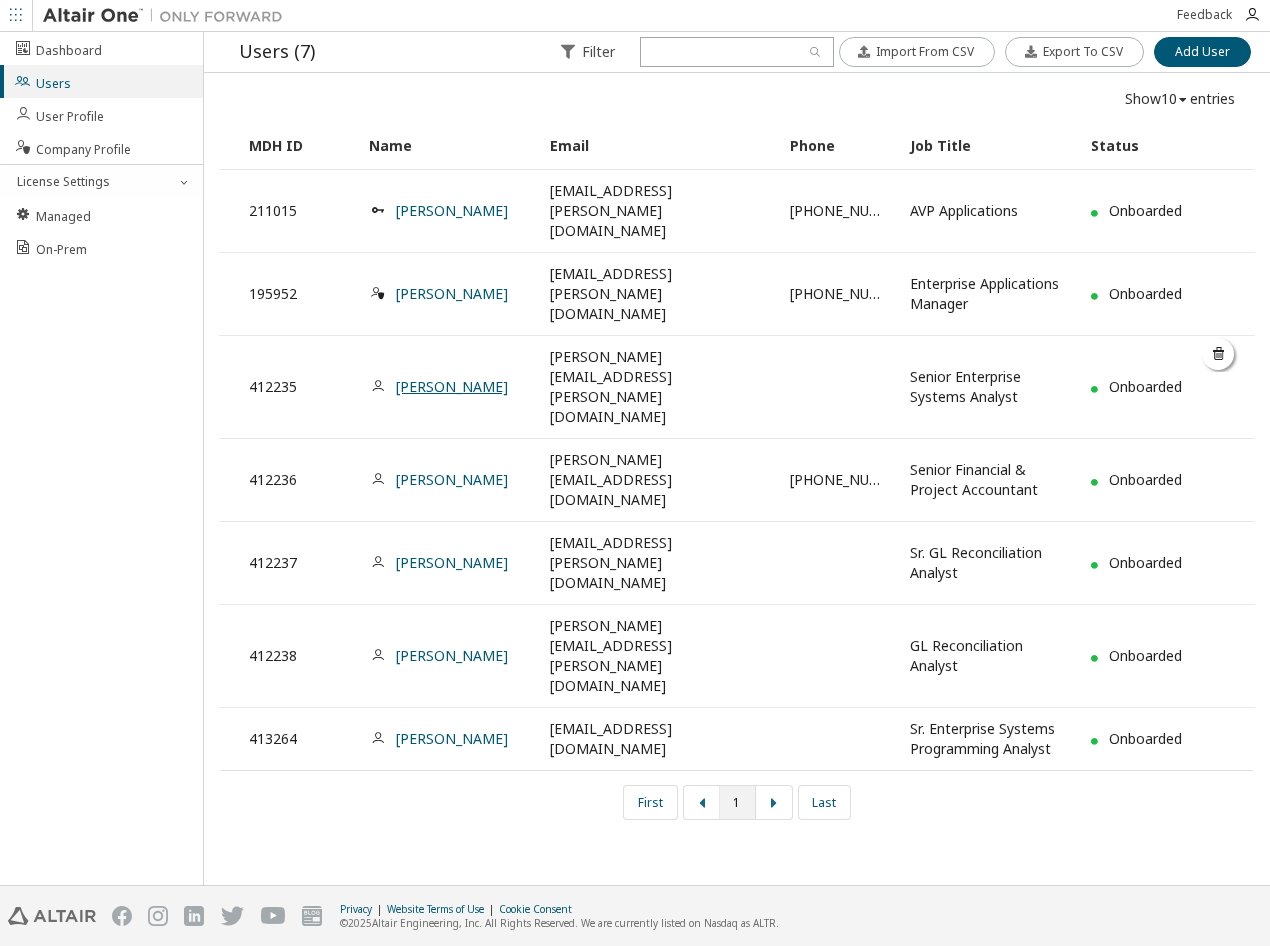 click on "Martha Walsh" at bounding box center (452, 386) 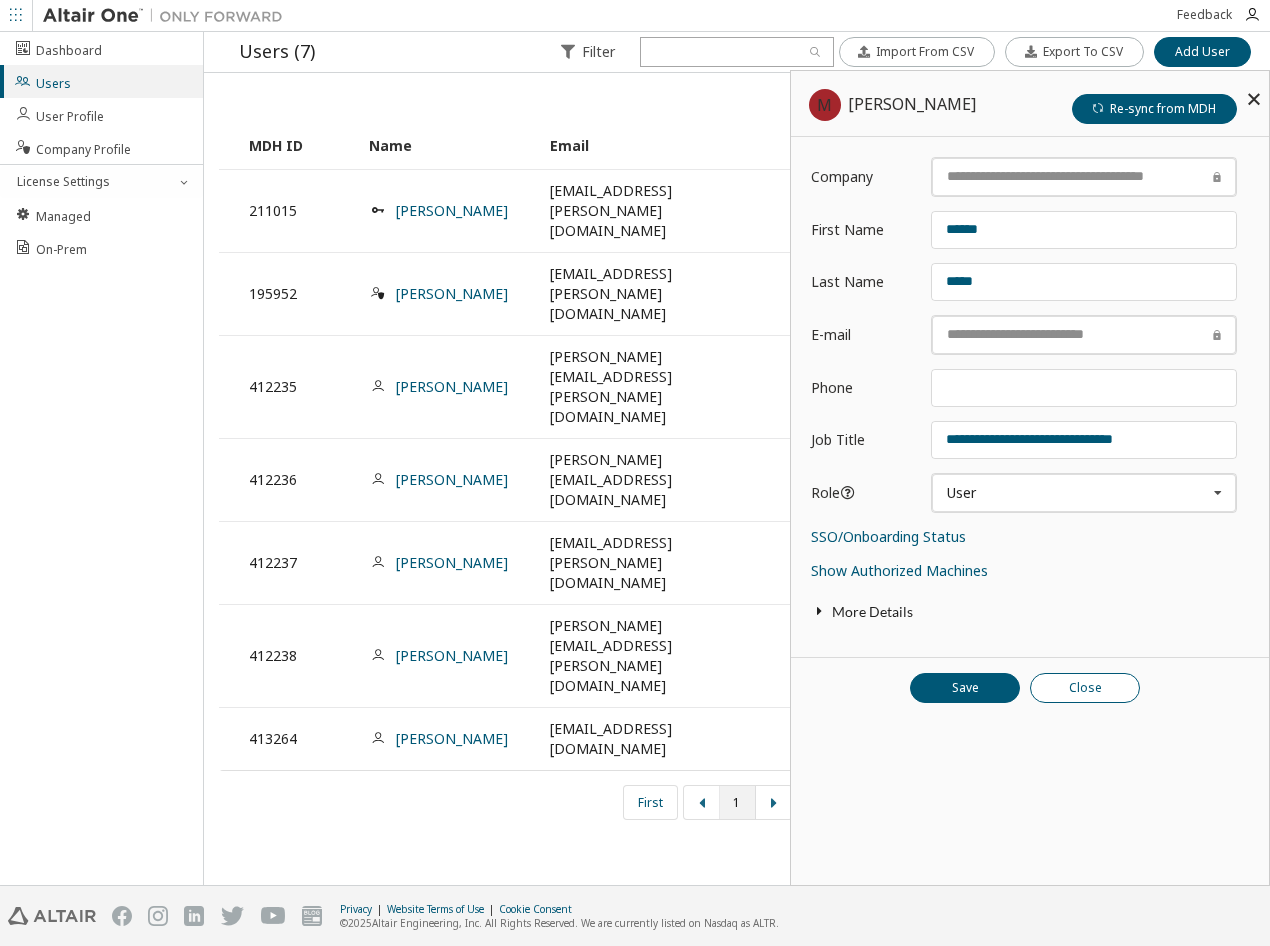 click on "Close" at bounding box center (1085, 688) 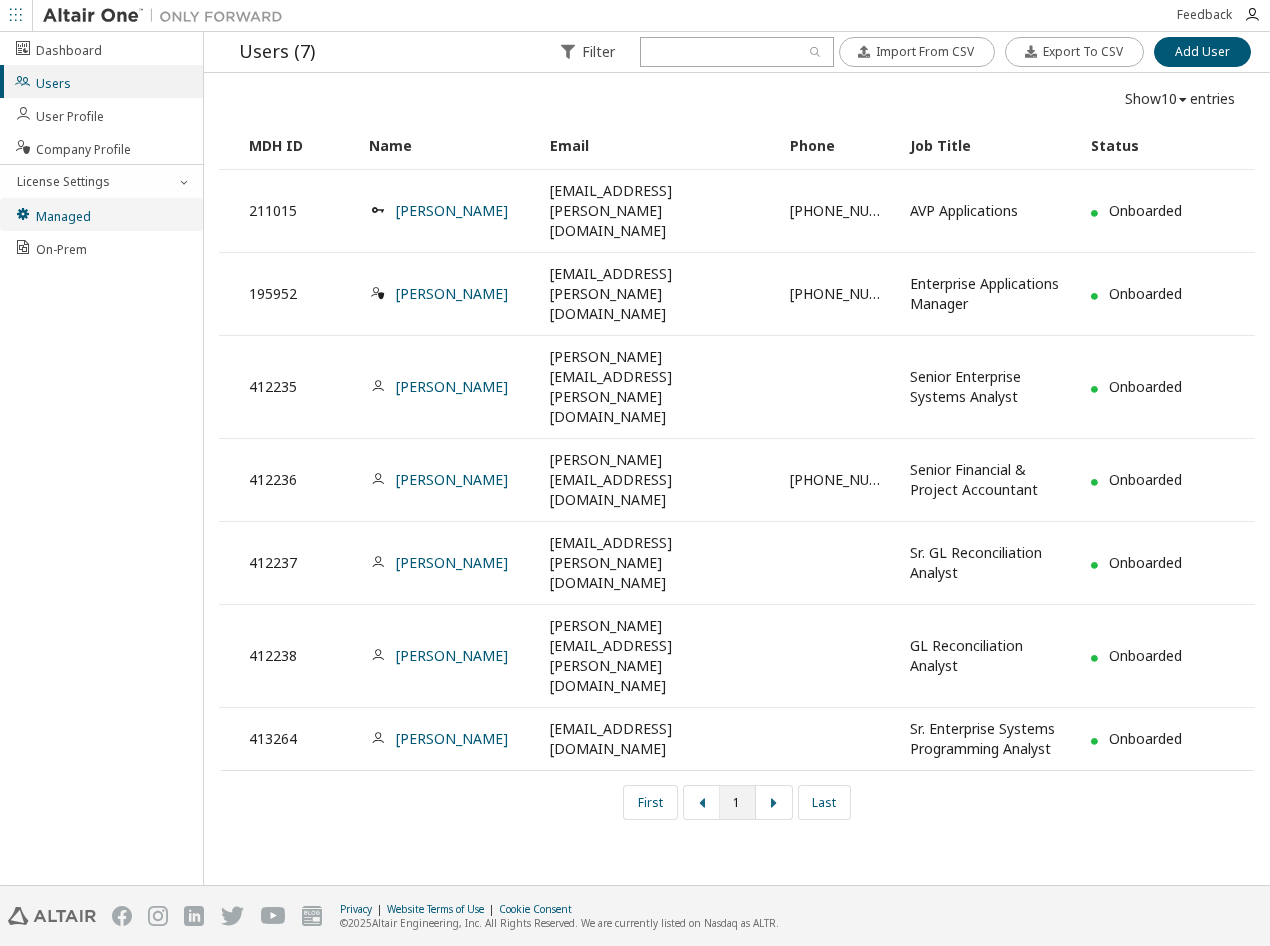 click on "Managed" at bounding box center [52, 214] 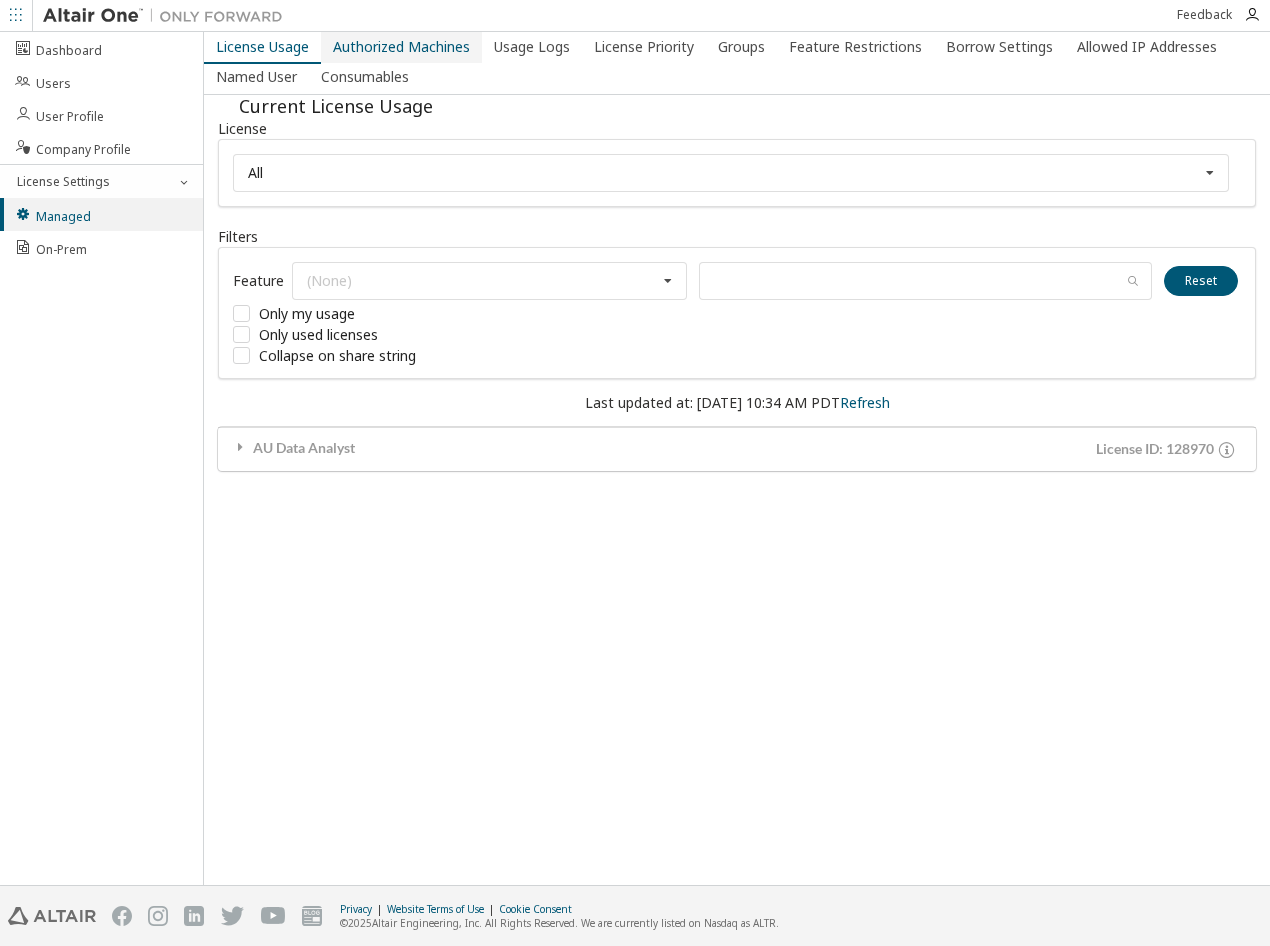 click on "Authorized Machines" at bounding box center (401, 47) 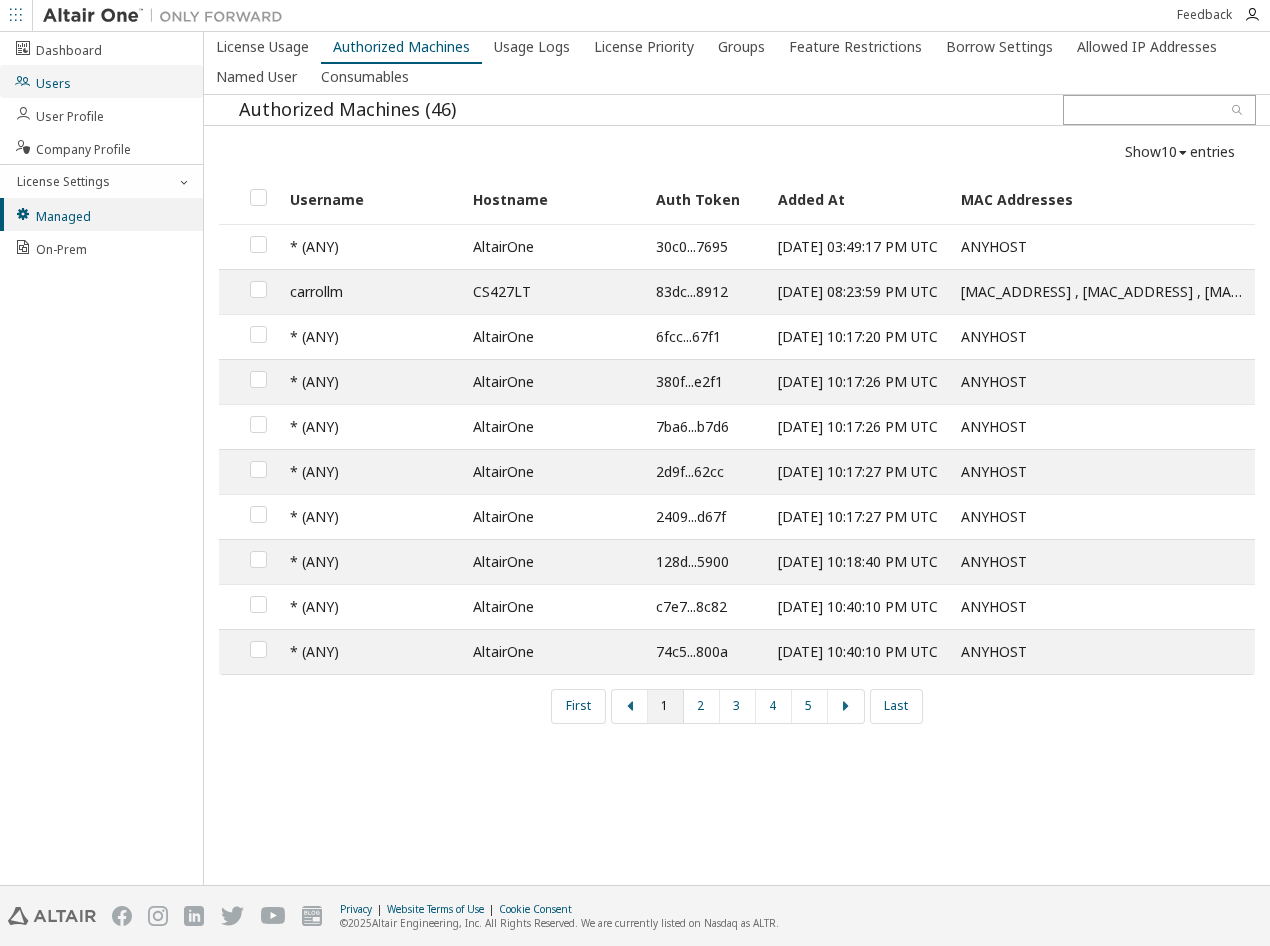 click on "Users" at bounding box center (42, 81) 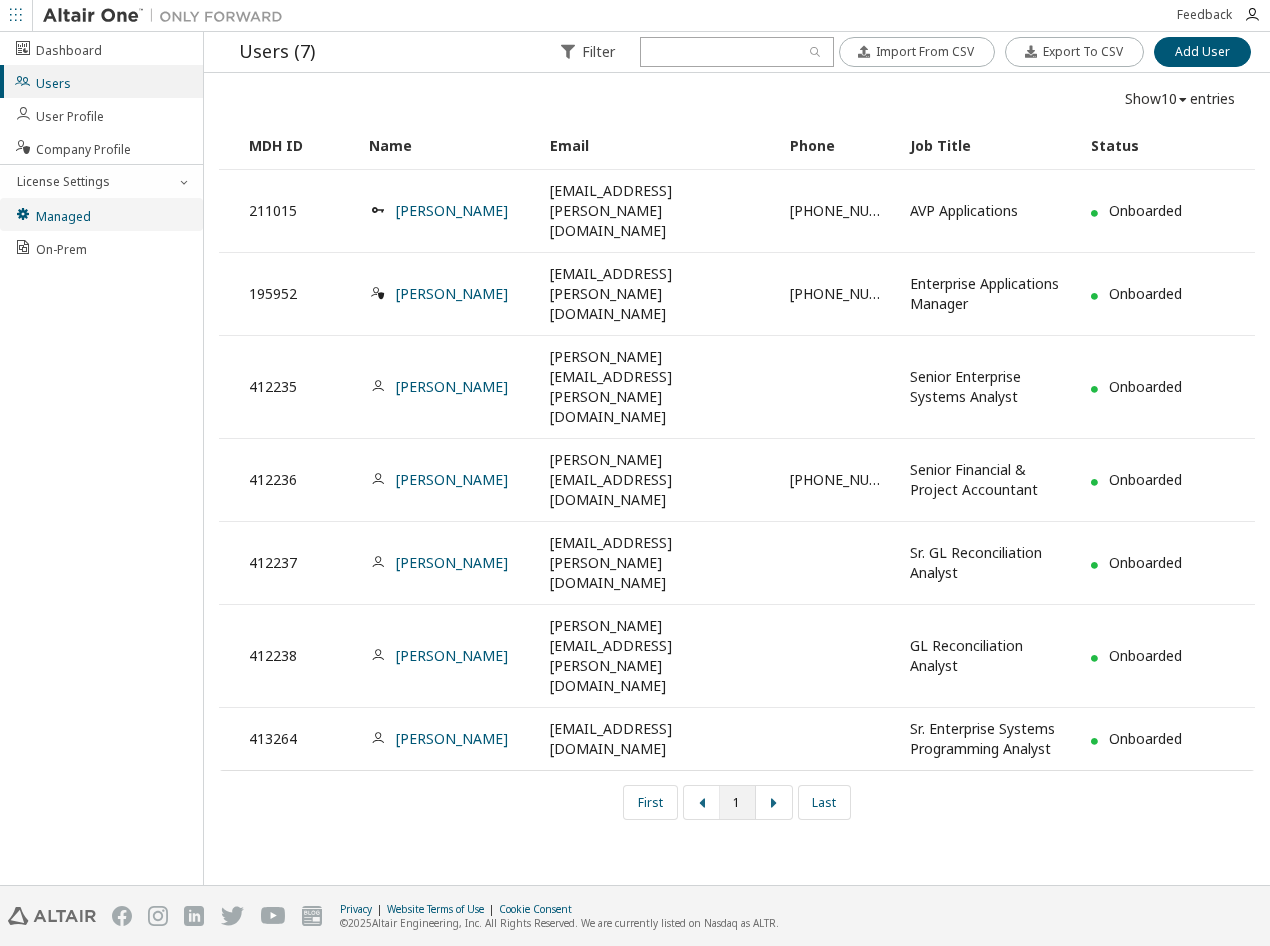 click on "Managed" at bounding box center (52, 214) 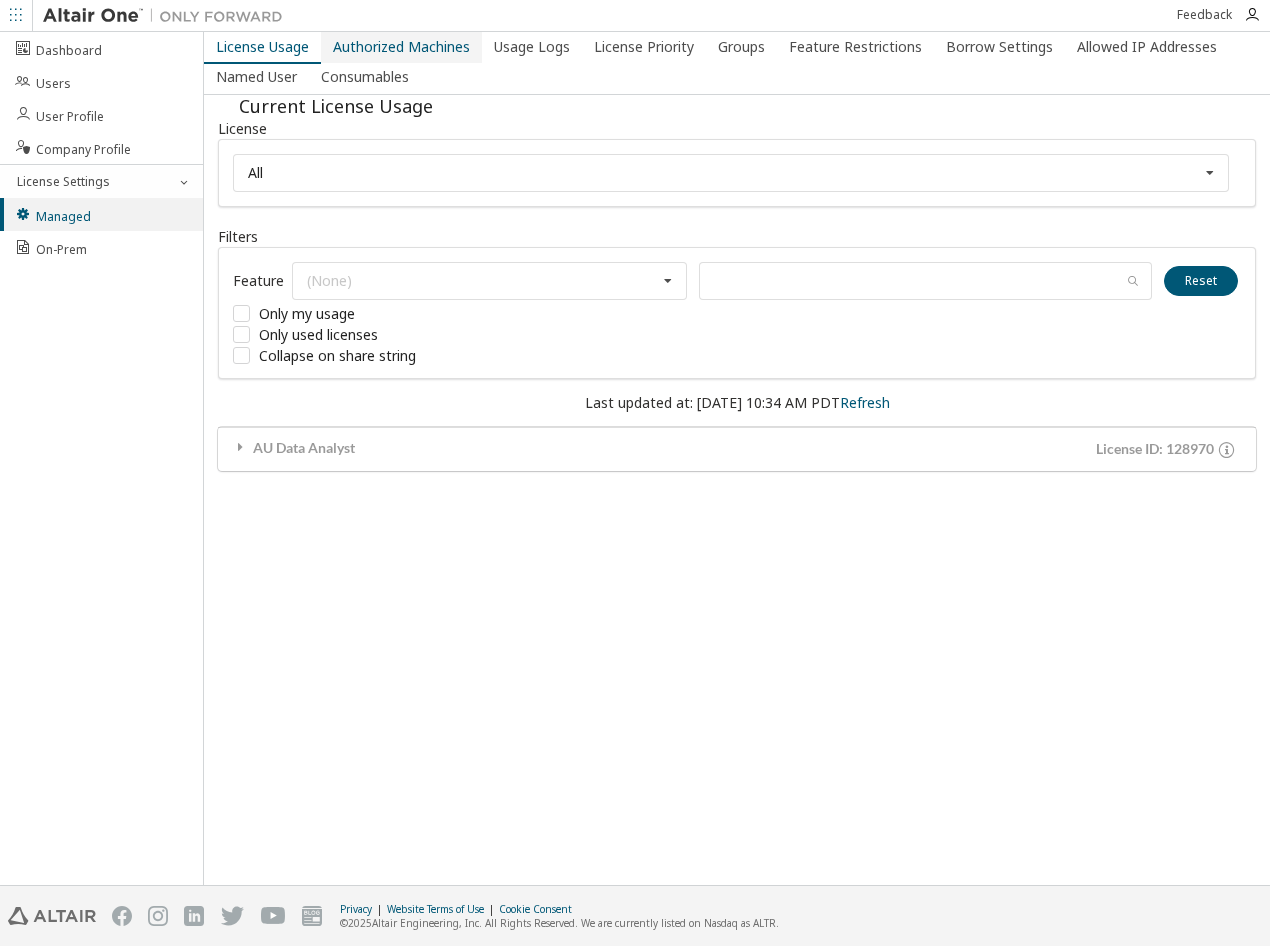 click on "Authorized Machines" at bounding box center [401, 47] 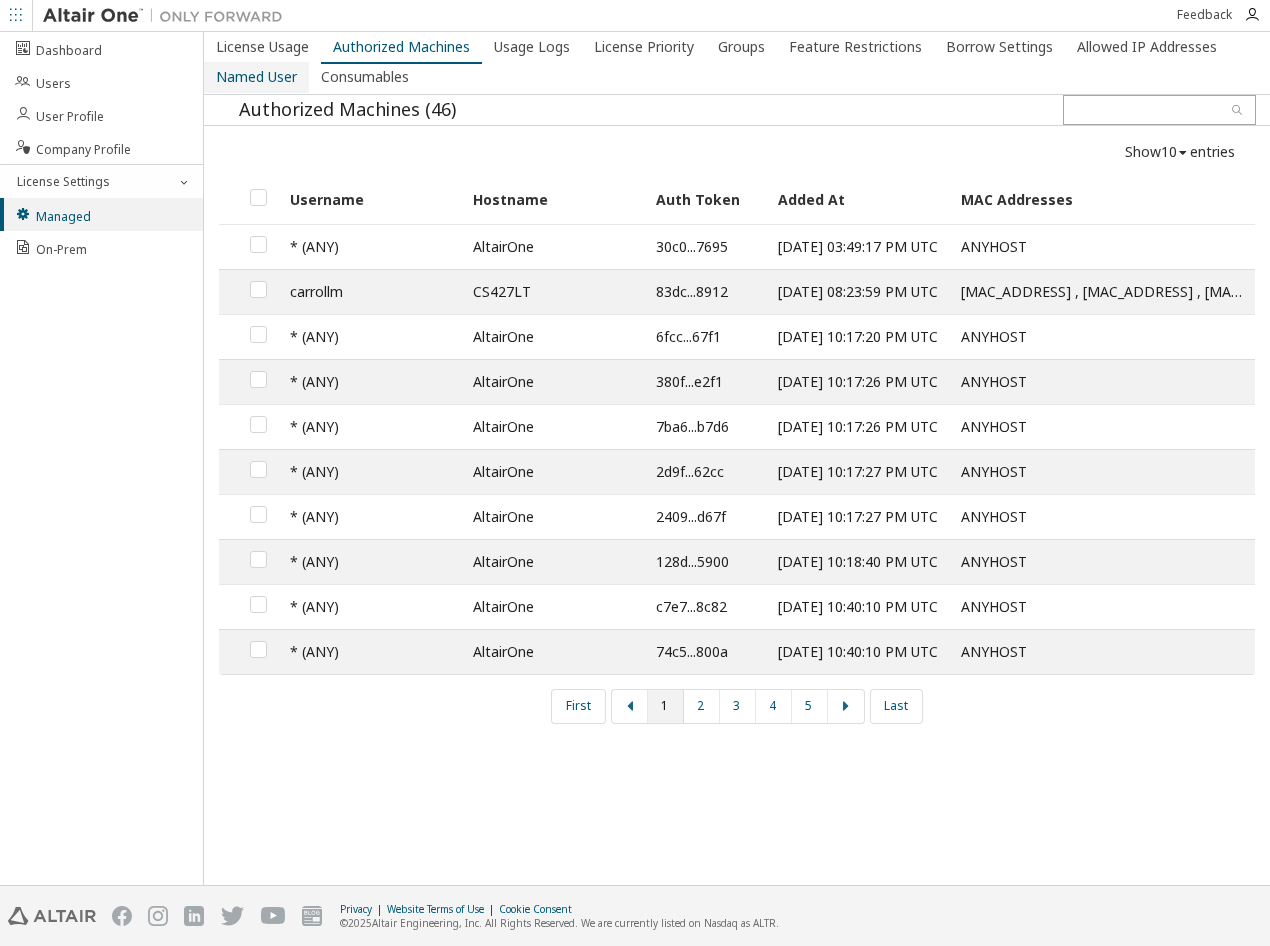 click on "Named User" at bounding box center [256, 77] 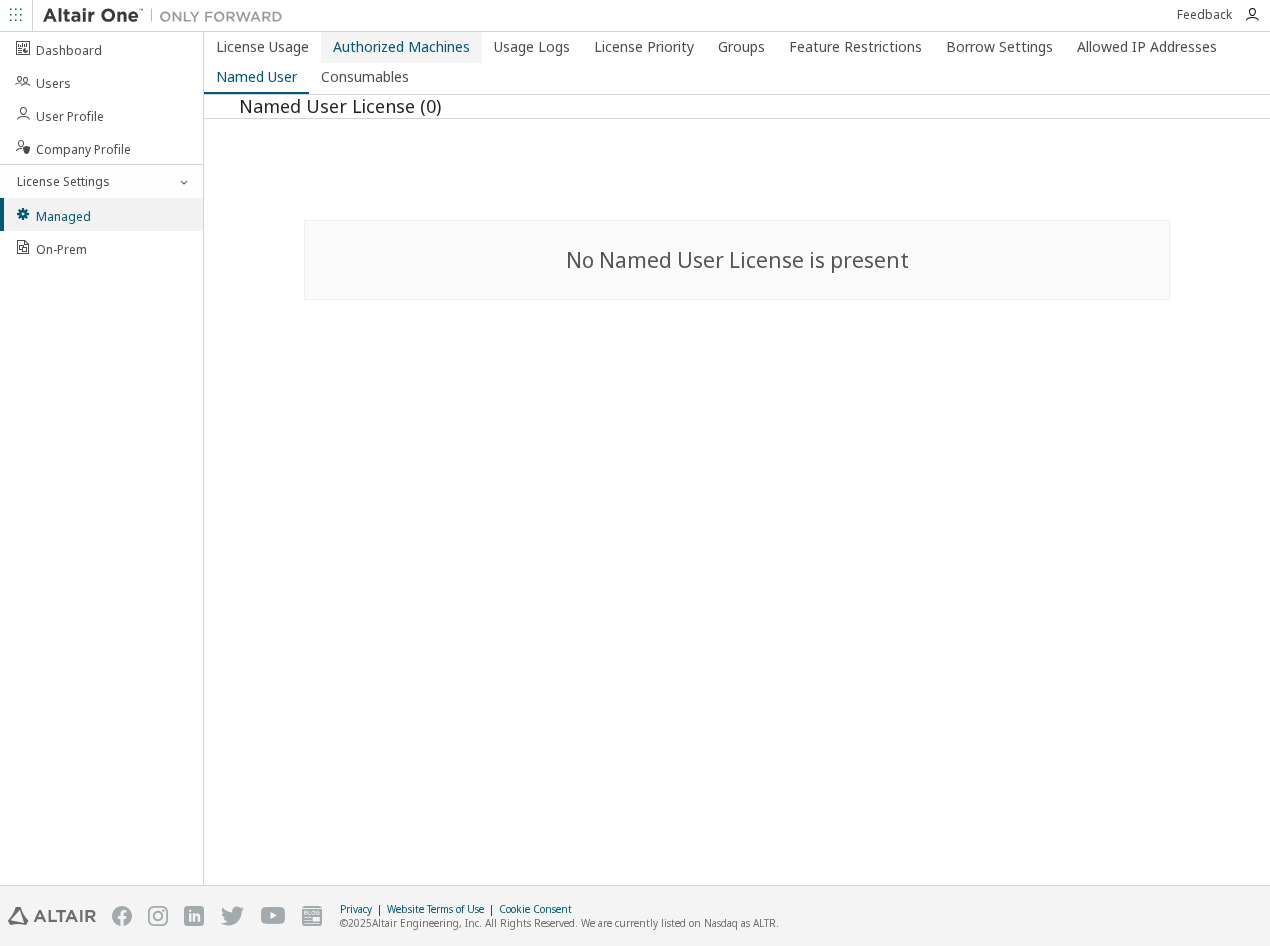 click on "Authorized Machines" at bounding box center (401, 47) 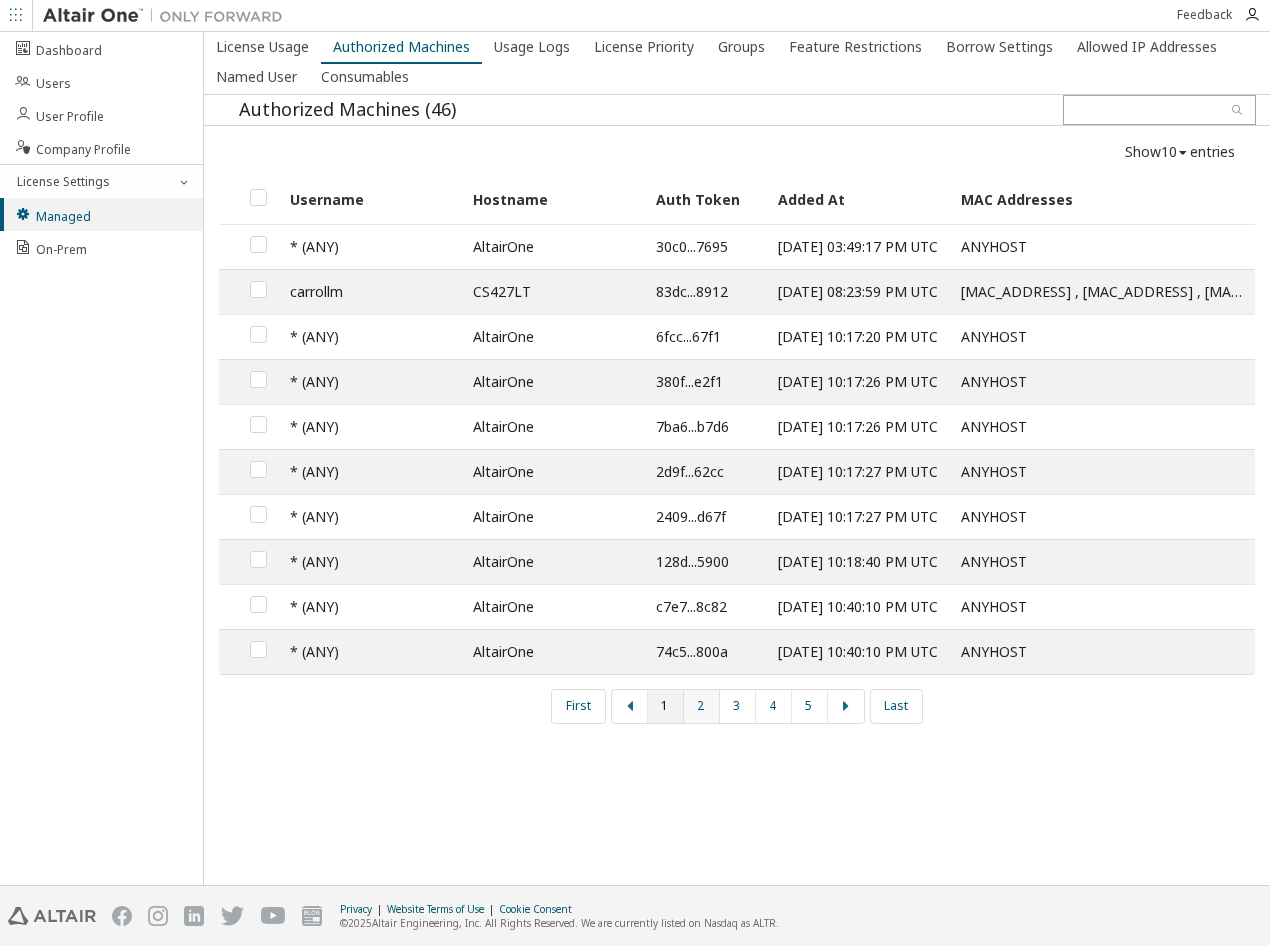 click on "2" at bounding box center [702, 706] 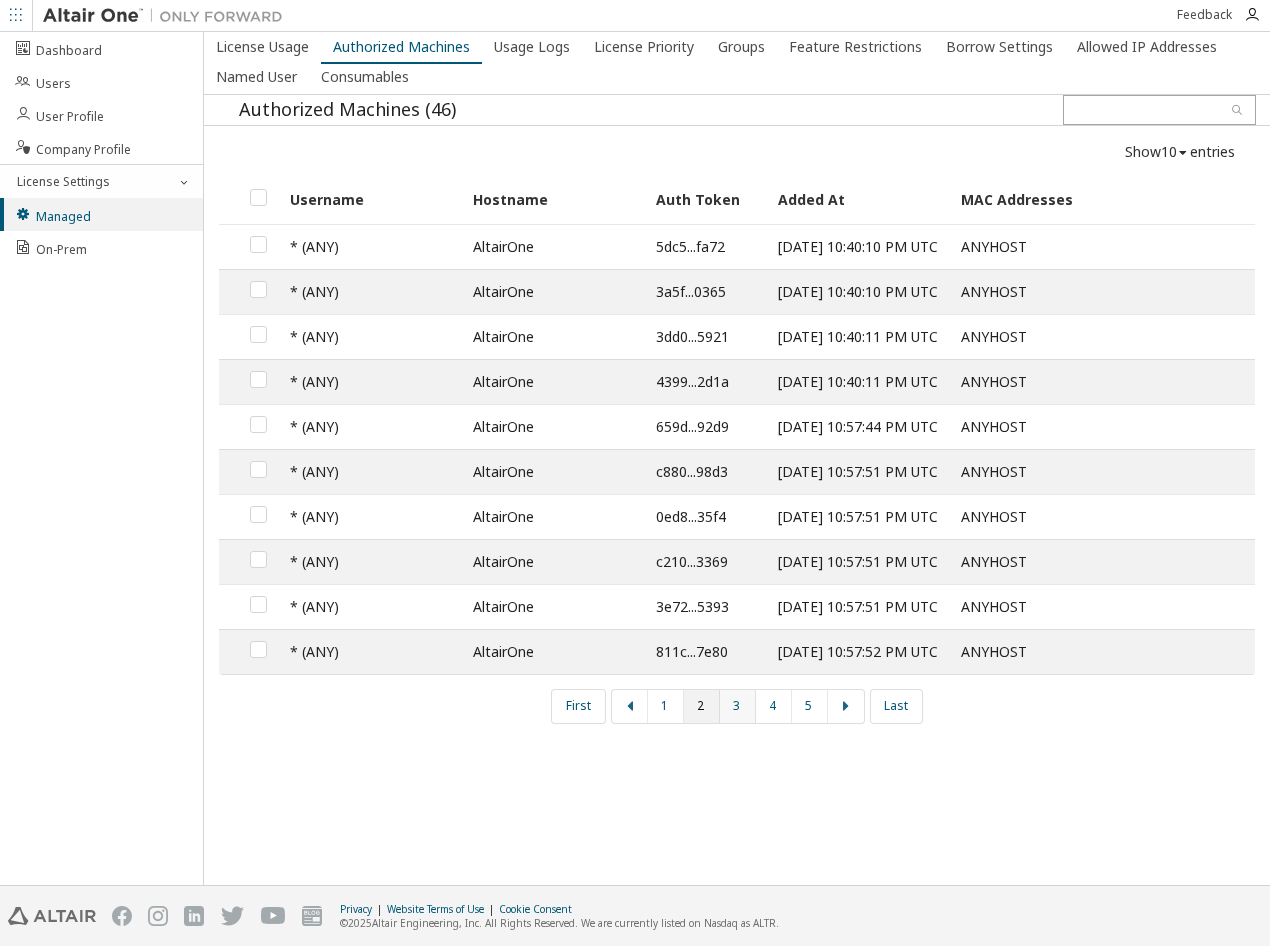 click on "3" at bounding box center [738, 706] 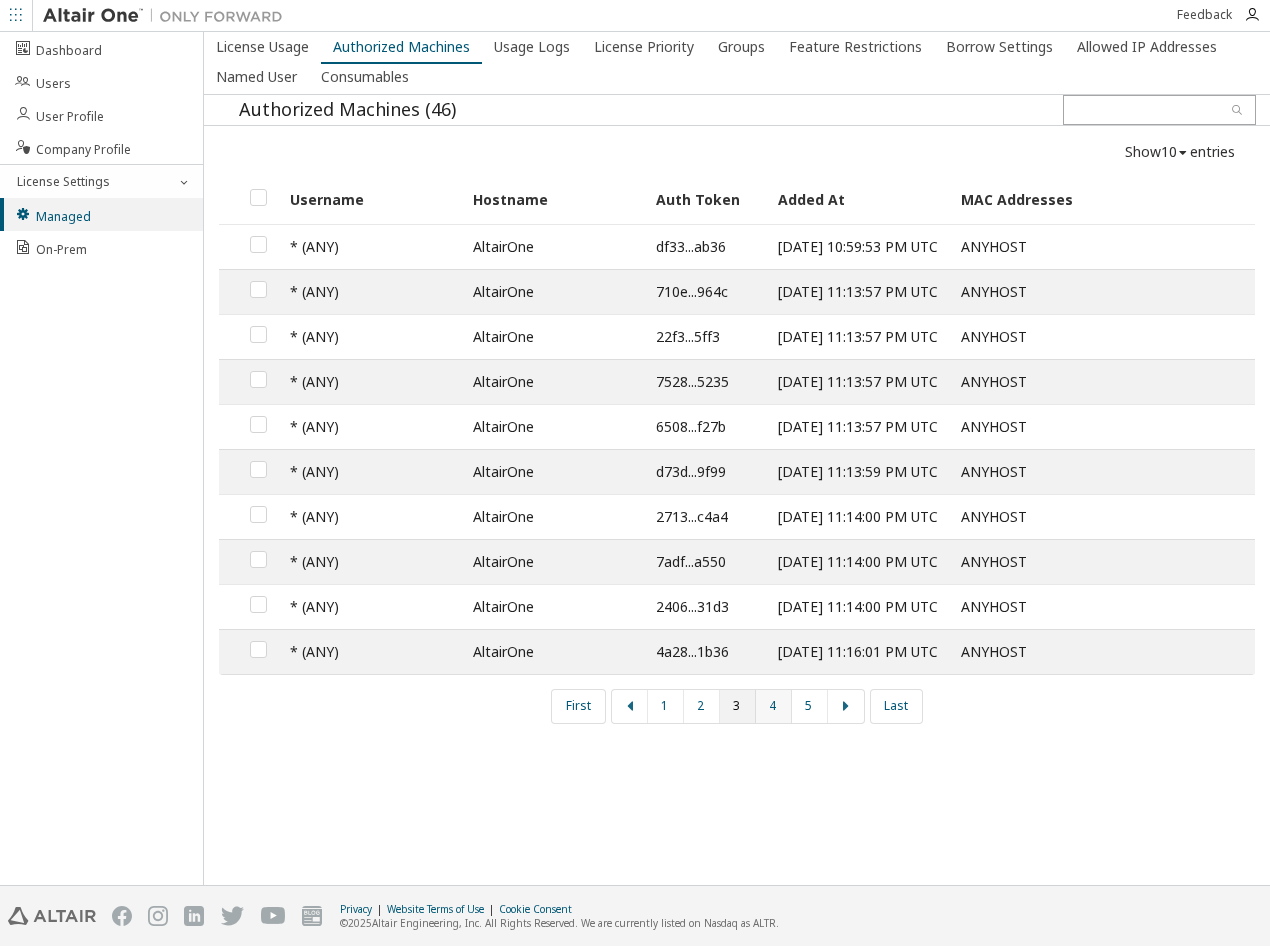 click on "4" at bounding box center (774, 706) 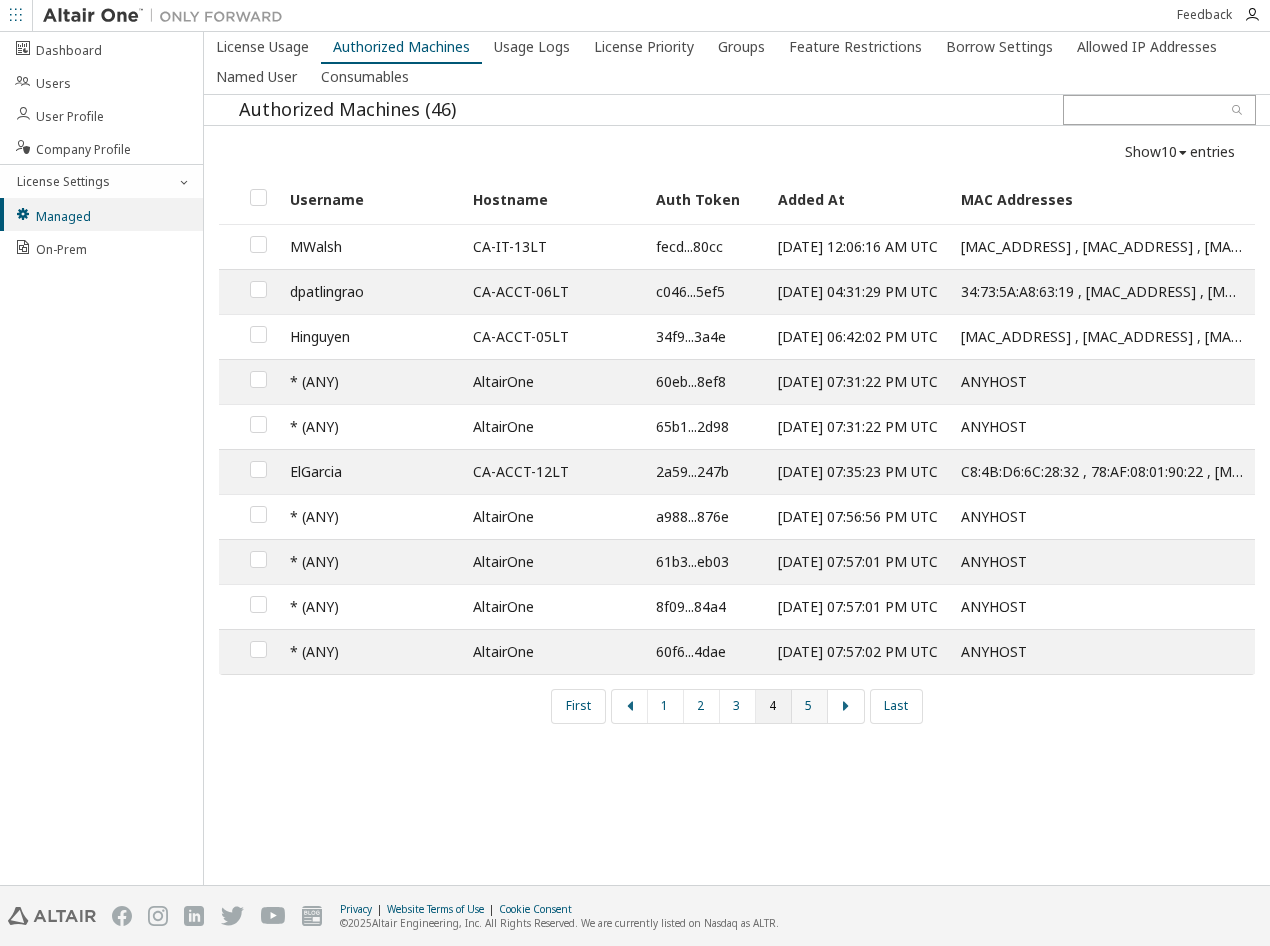 click on "5" at bounding box center [810, 706] 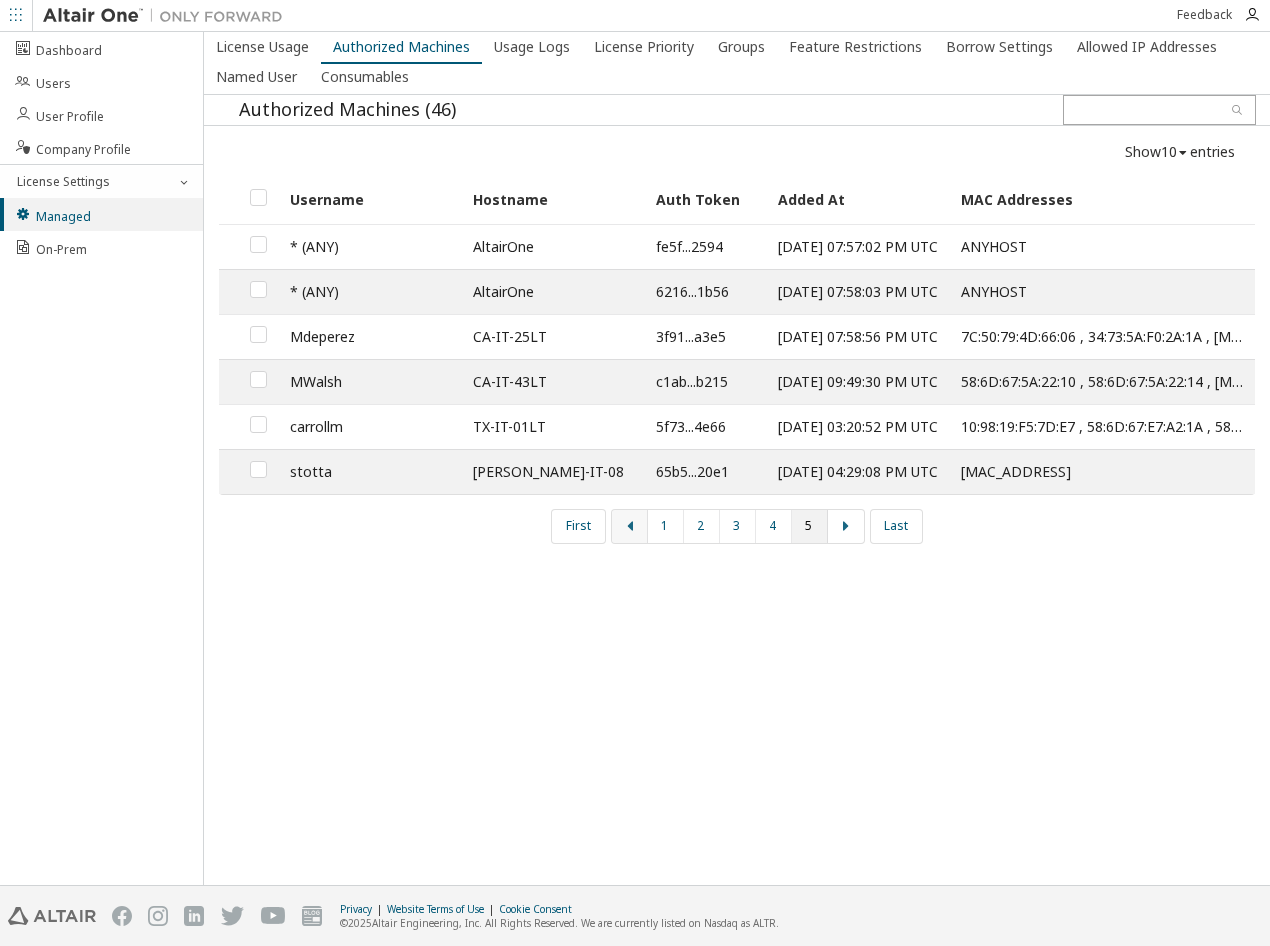 click at bounding box center [630, 526] 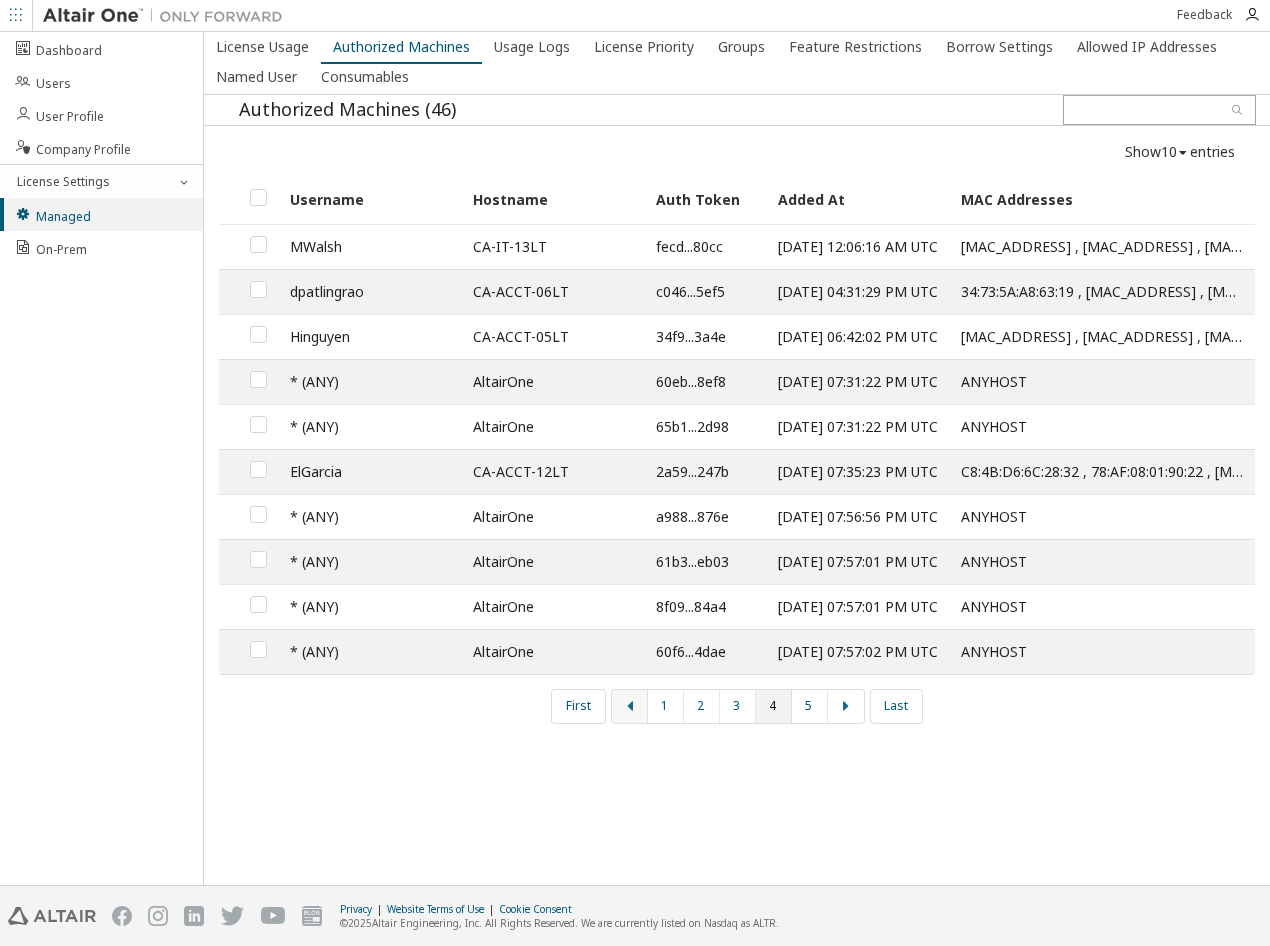click at bounding box center [630, 706] 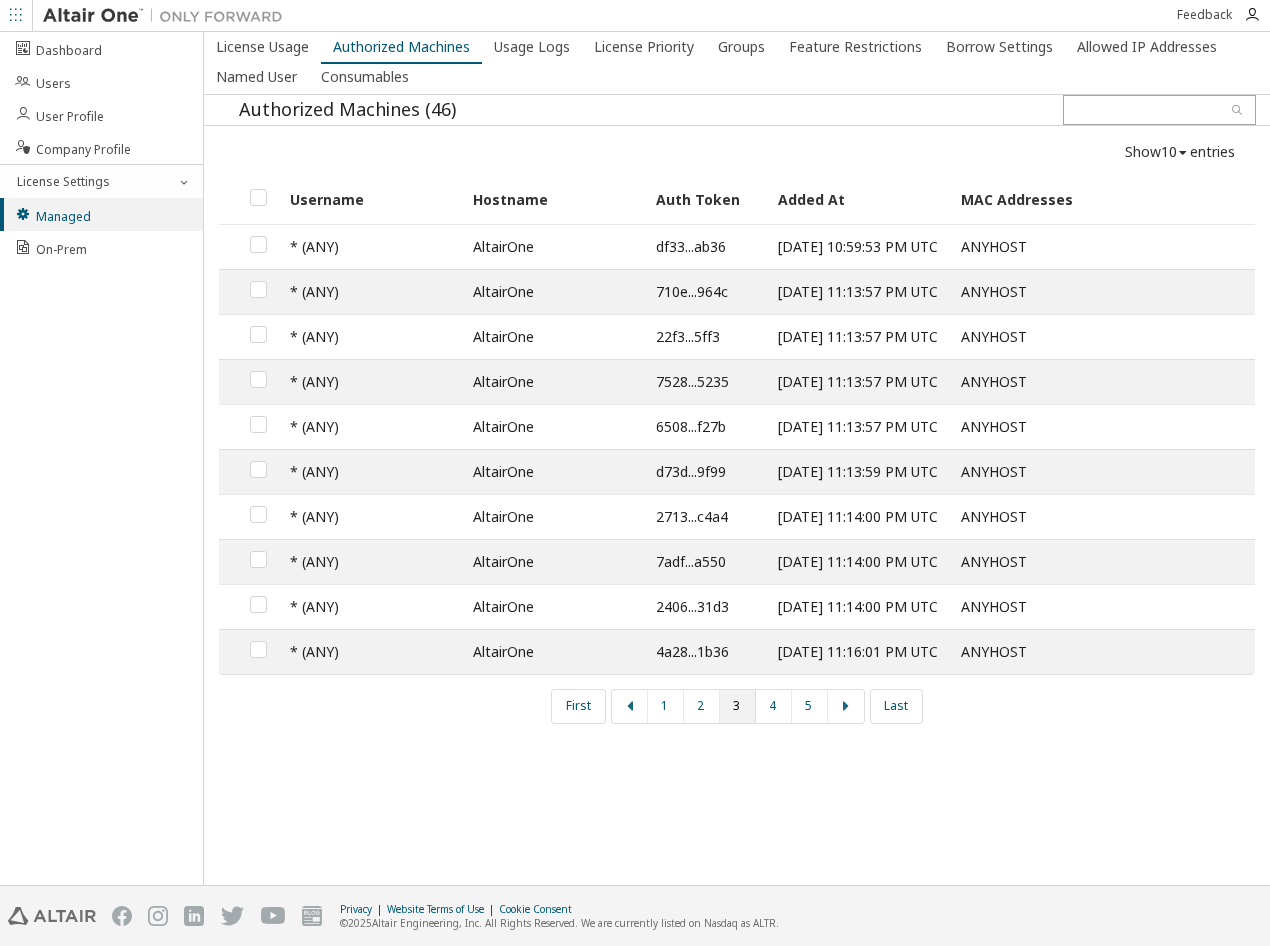 click at bounding box center (630, 706) 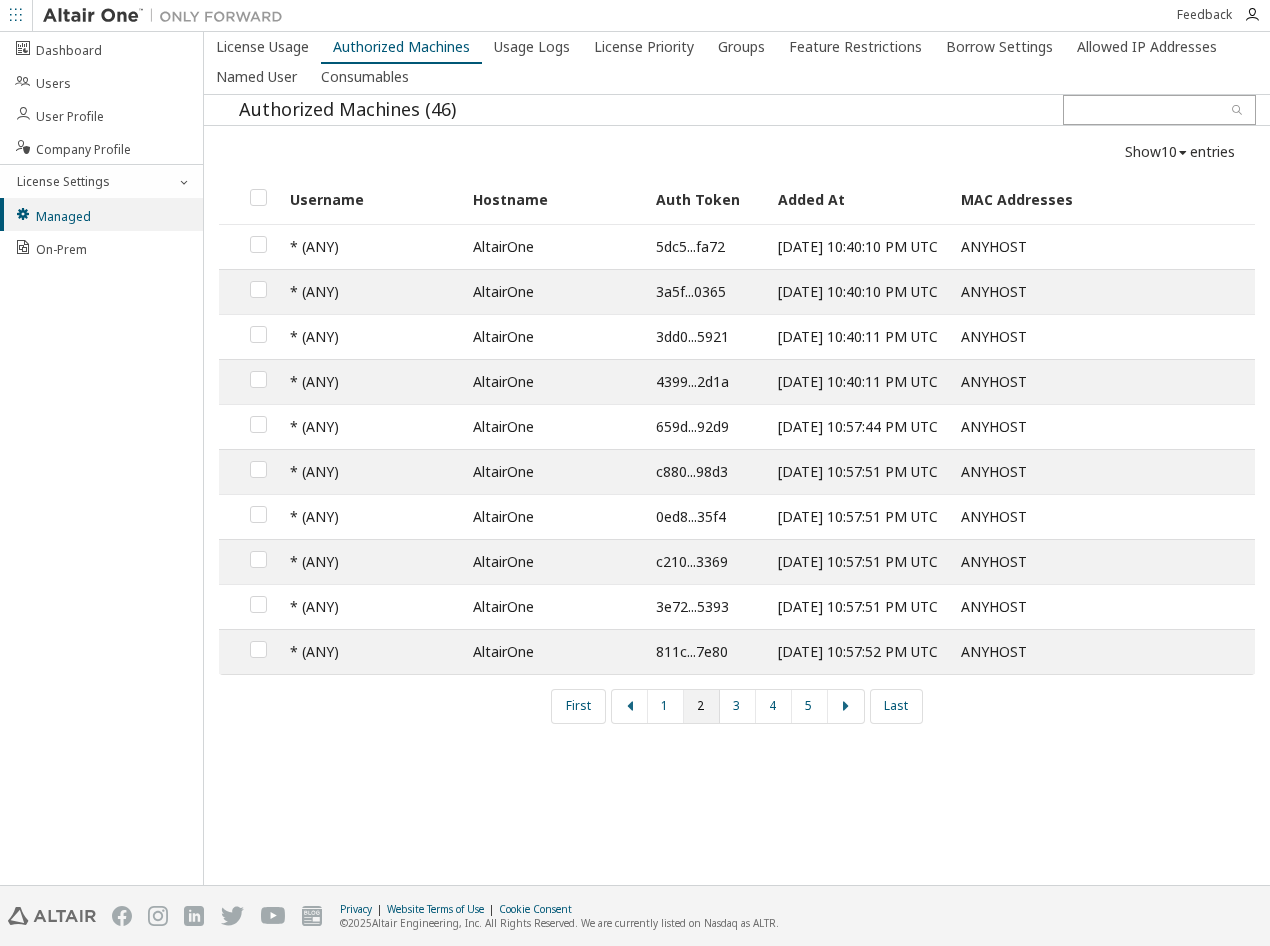 click at bounding box center [630, 706] 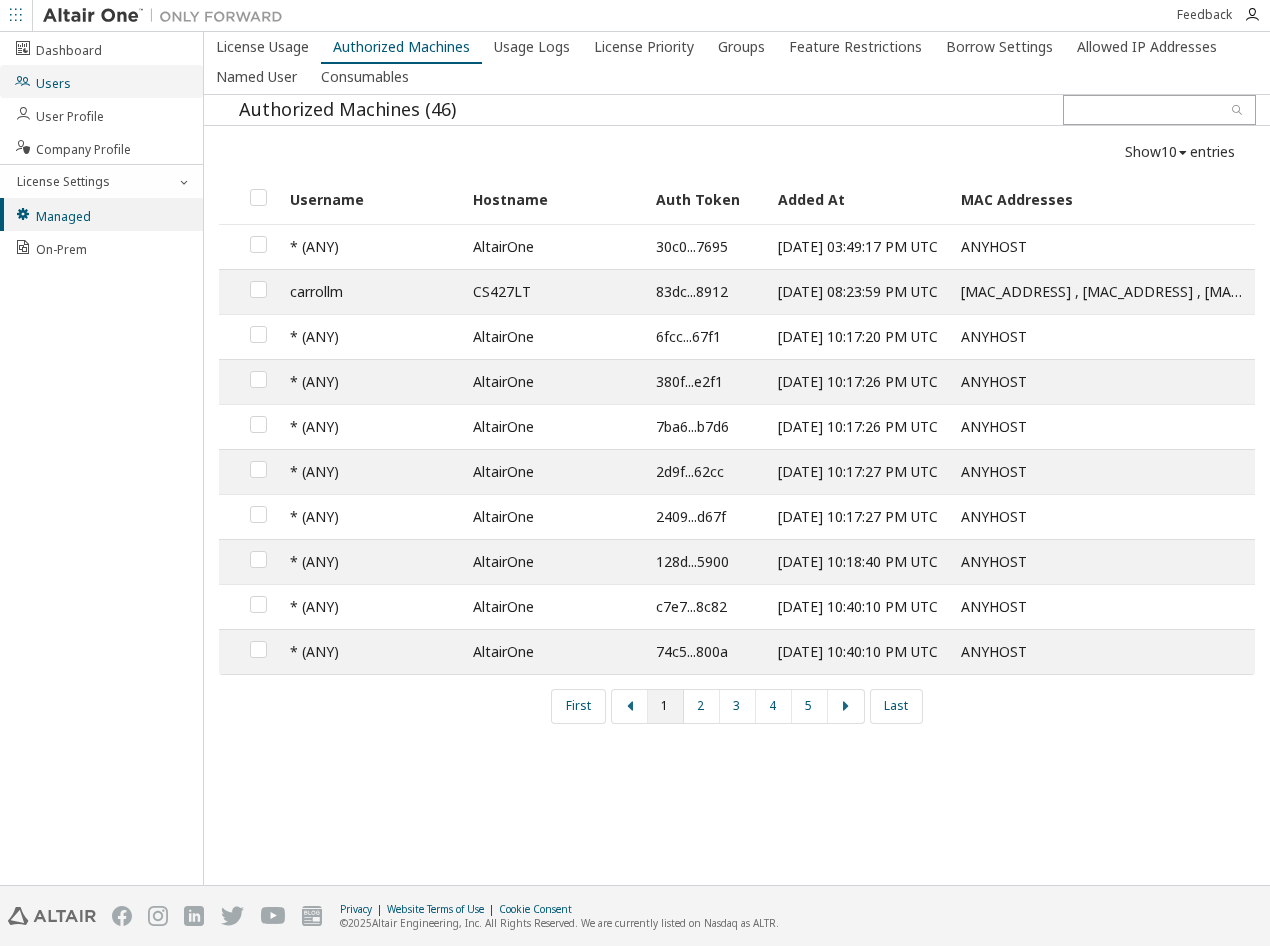 click on "Users" at bounding box center [101, 81] 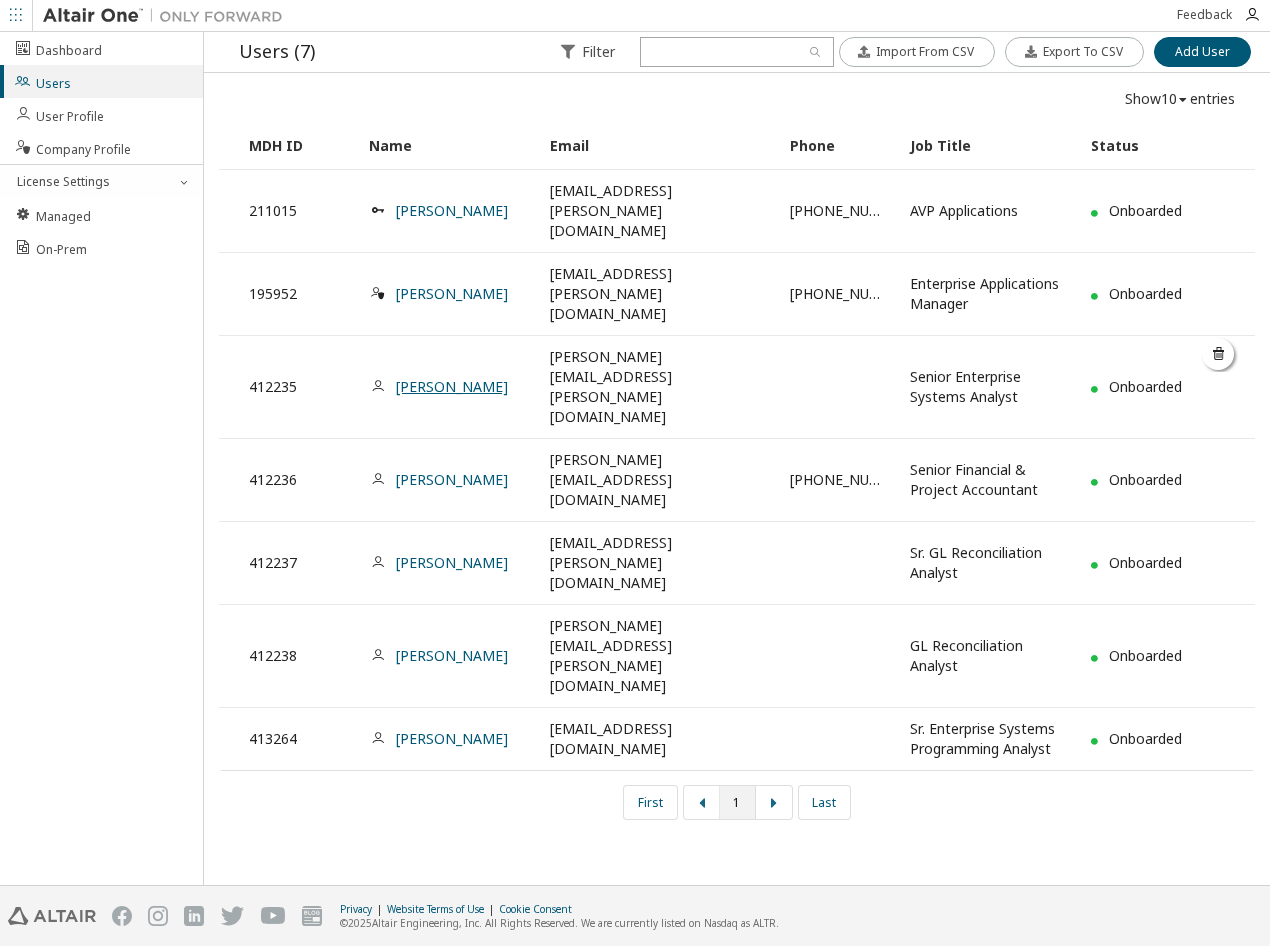 click on "Martha Walsh" at bounding box center [452, 386] 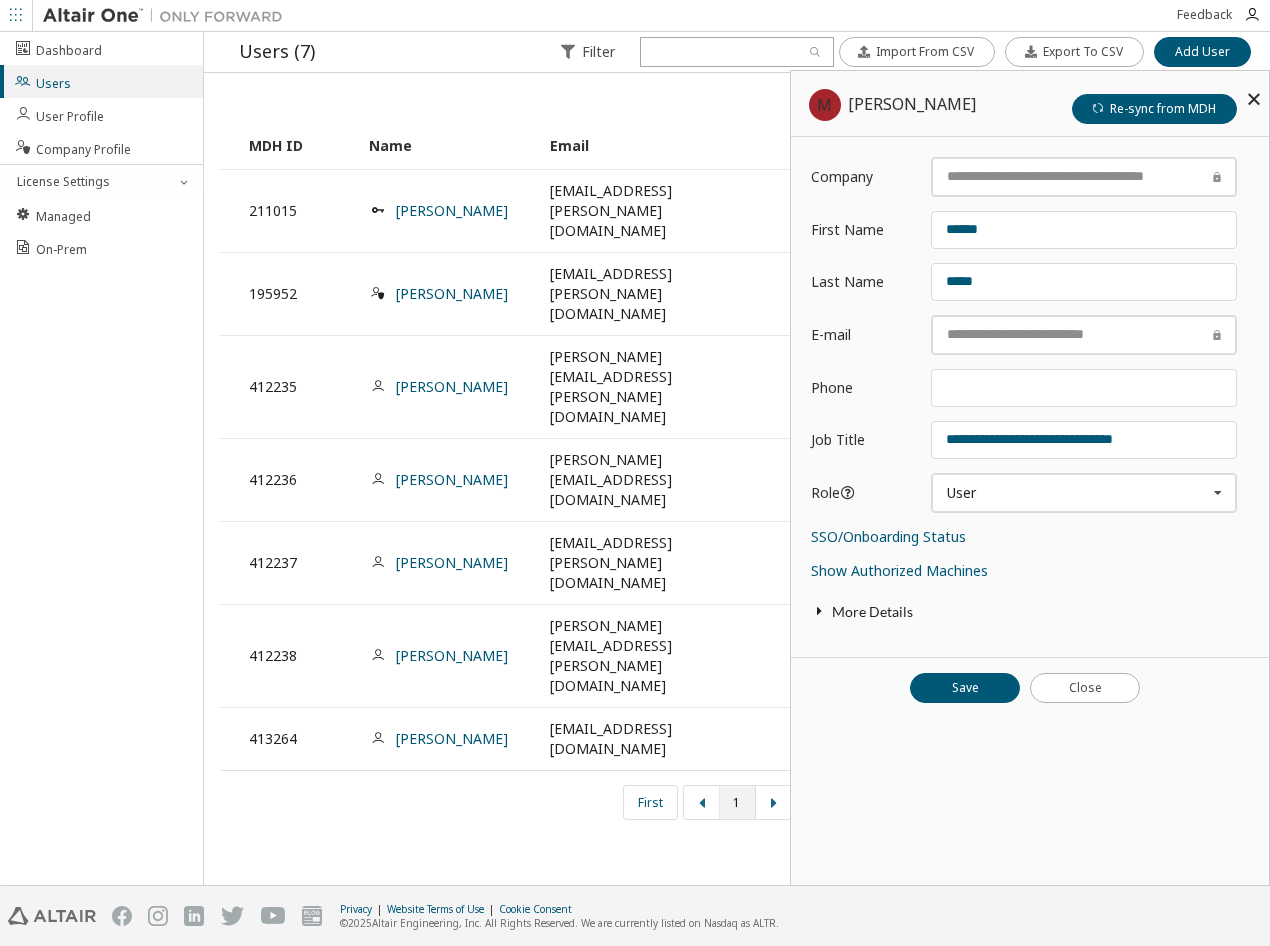 click at bounding box center [820, 611] 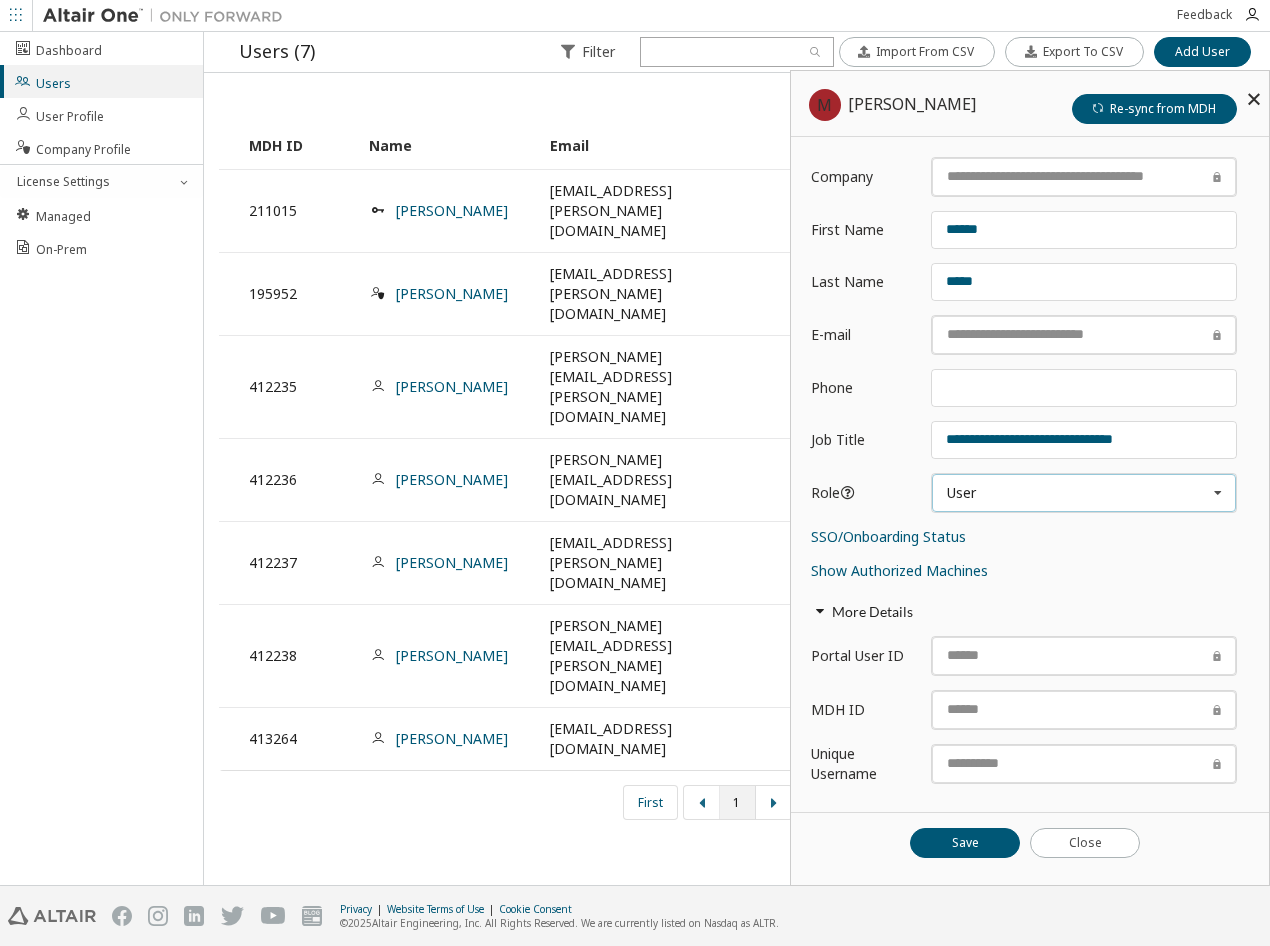 click on "User User Admin Owner" at bounding box center (1084, 493) 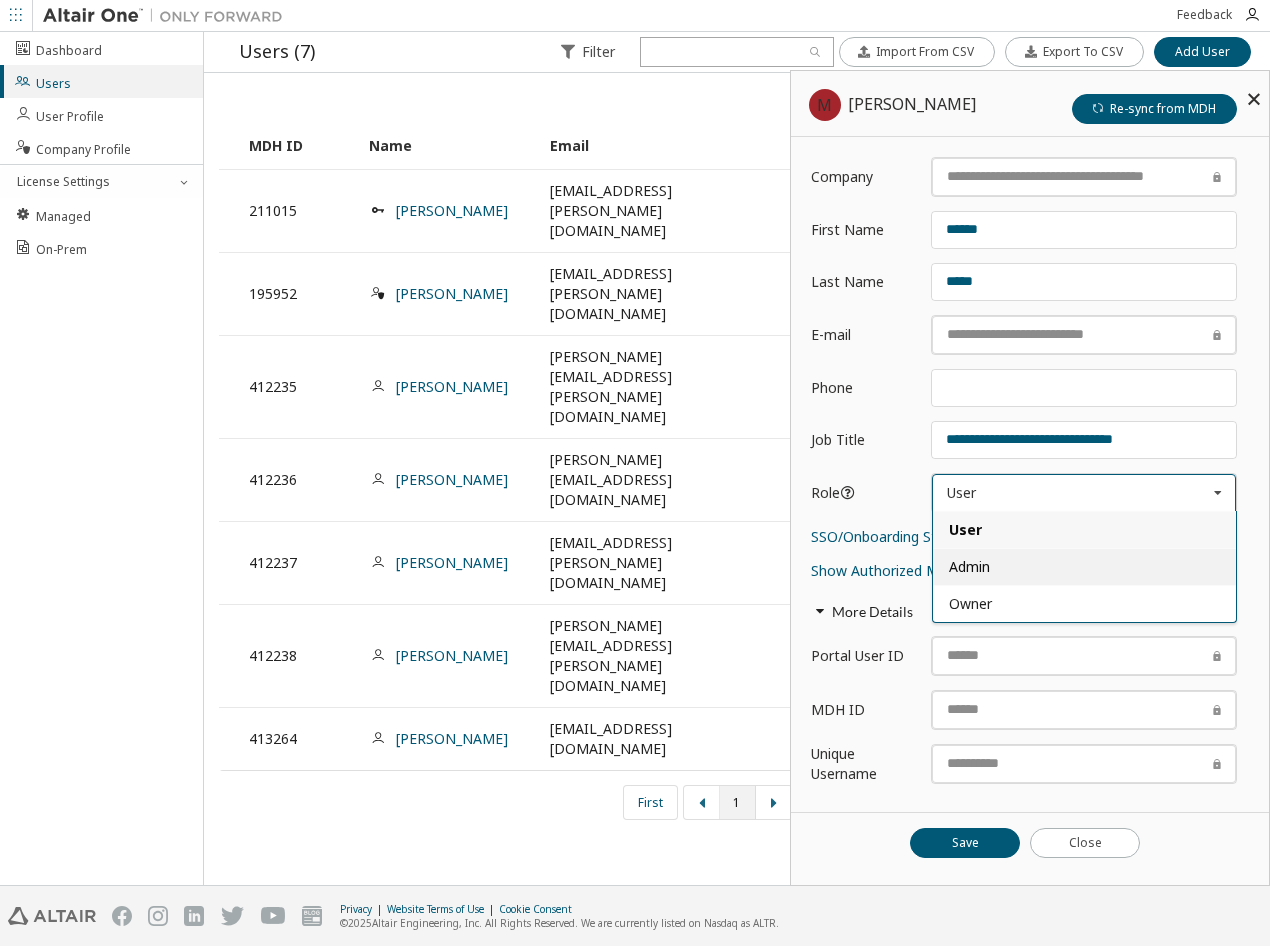 click on "Admin" at bounding box center [1084, 566] 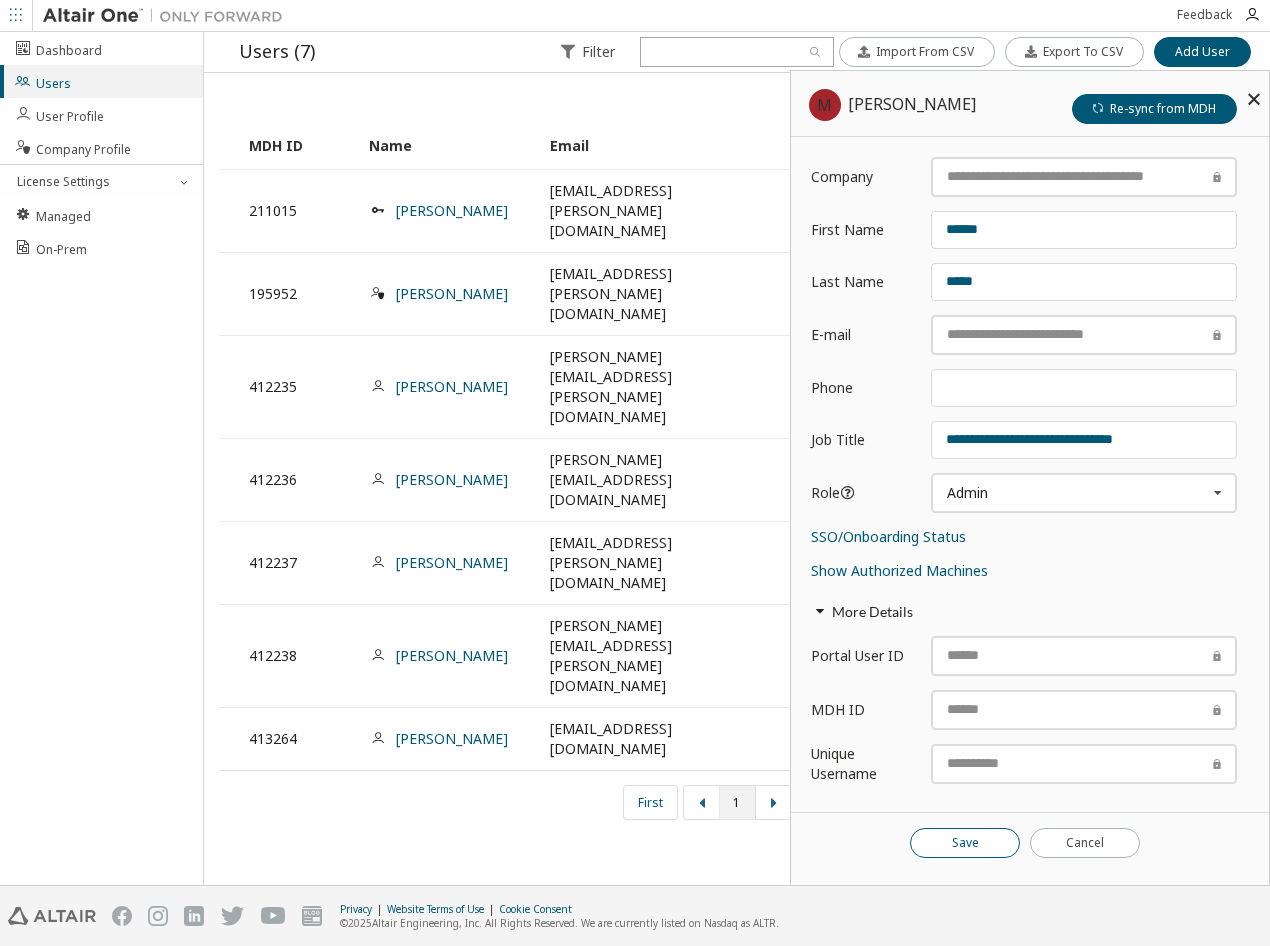 click on "Save" at bounding box center [965, 843] 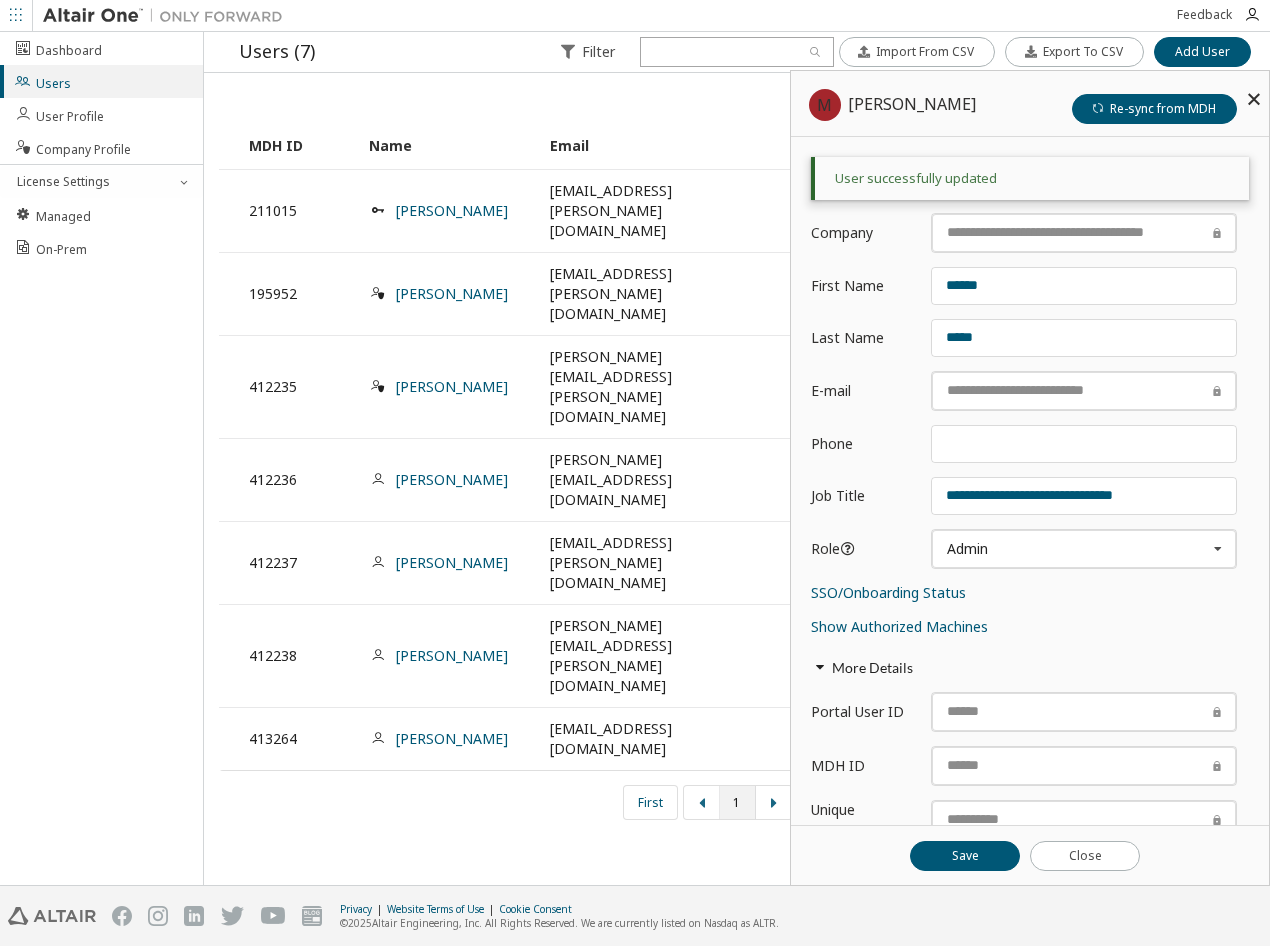 click at bounding box center [1254, 99] 